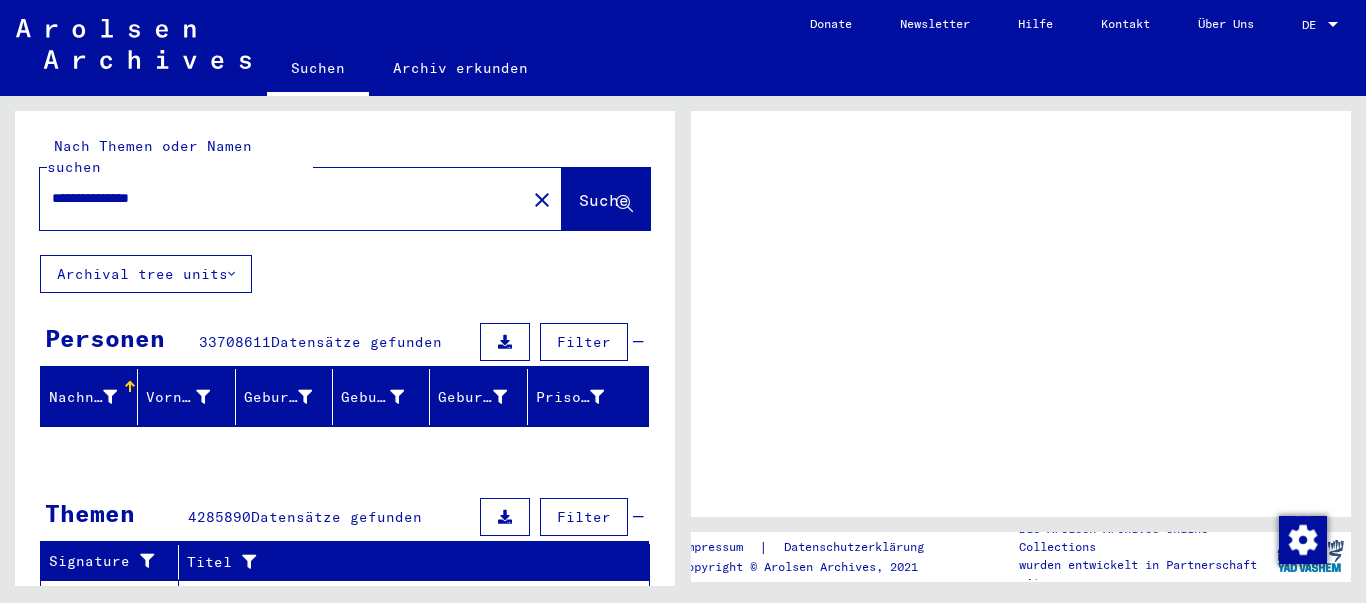 scroll, scrollTop: 0, scrollLeft: 0, axis: both 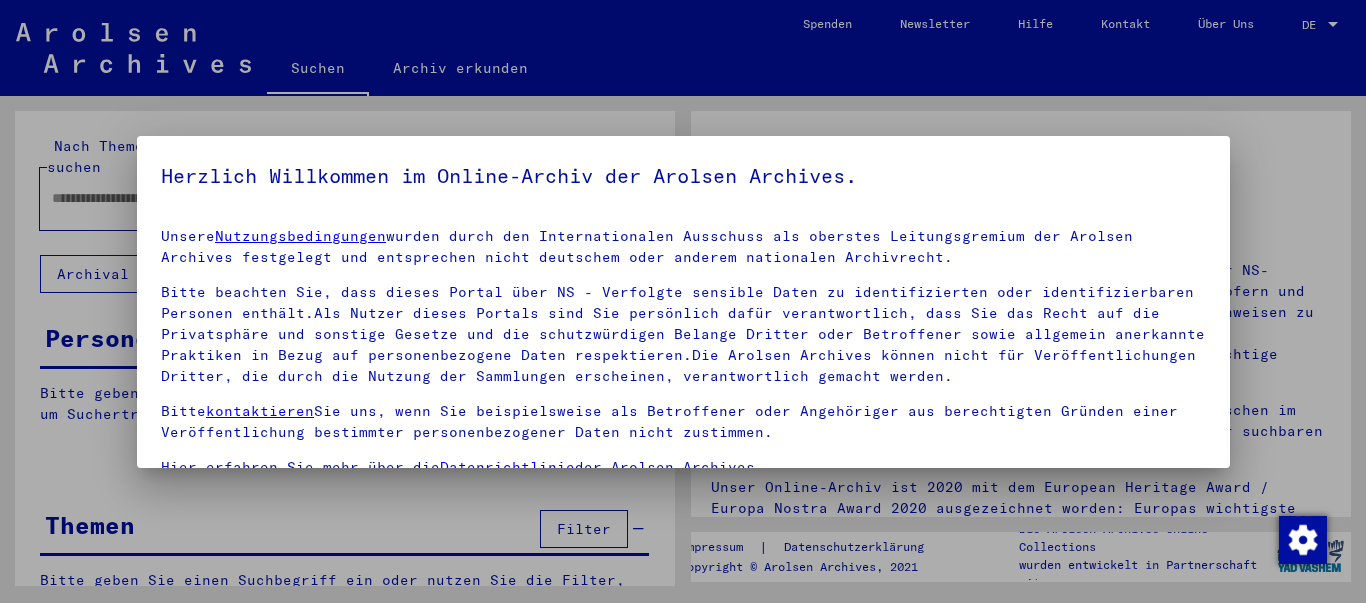 type on "**********" 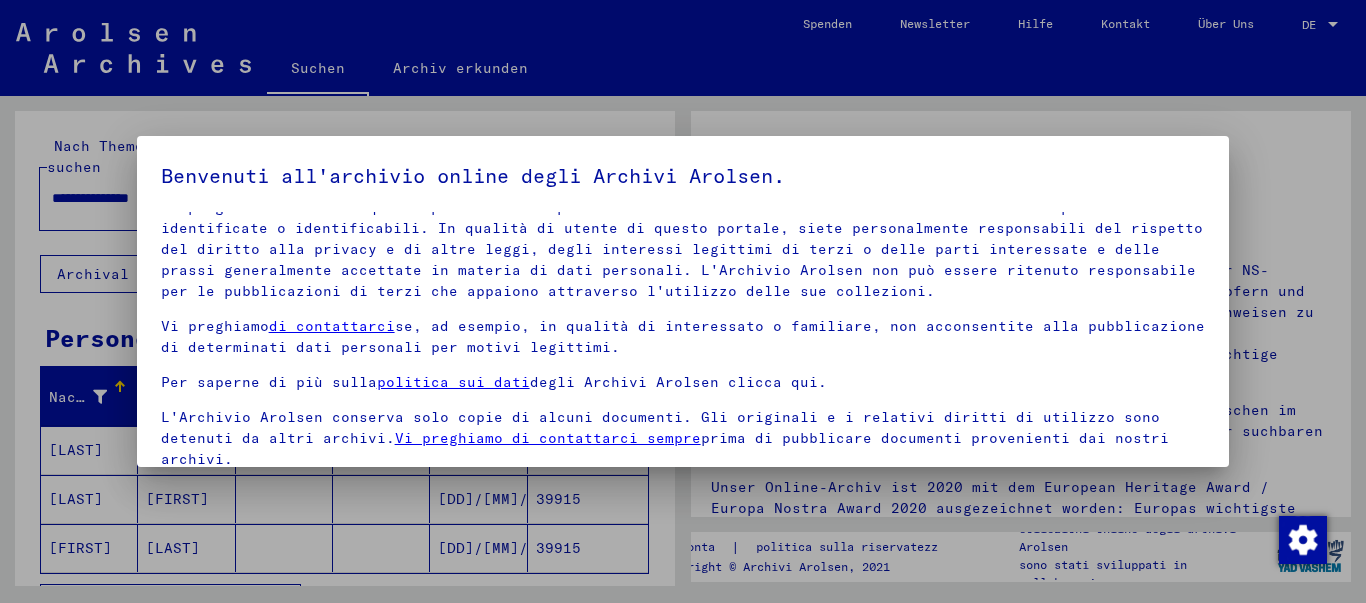 scroll, scrollTop: 85, scrollLeft: 0, axis: vertical 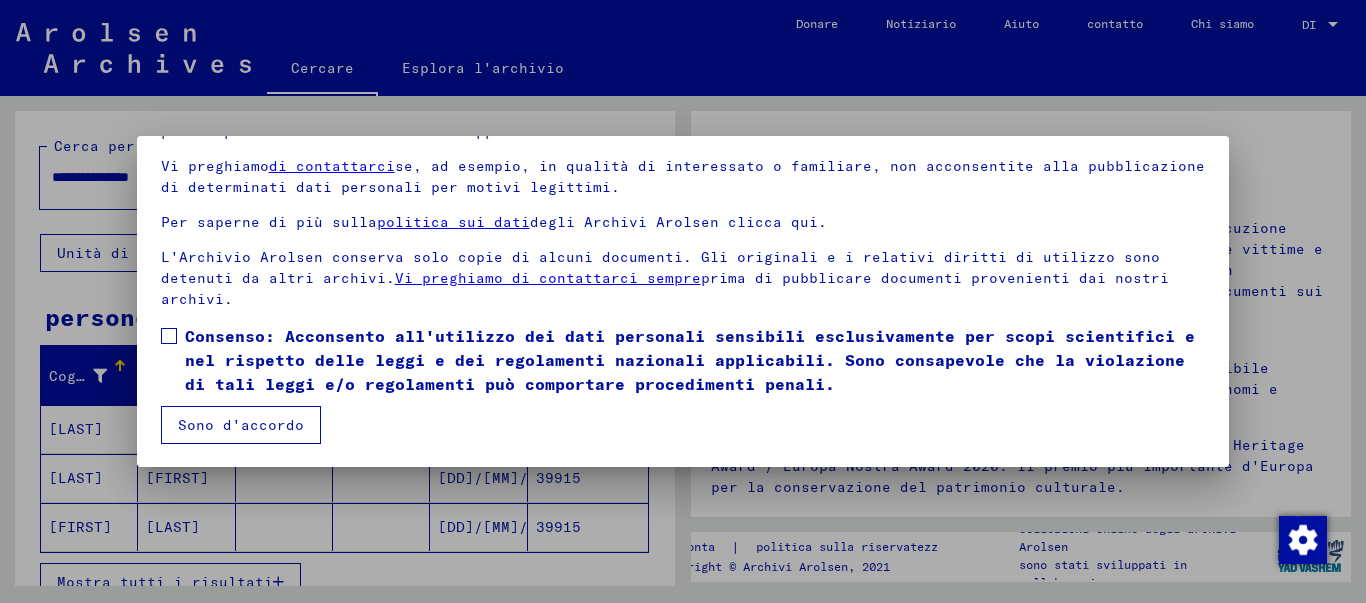 click on "Sono d'accordo" at bounding box center (241, 425) 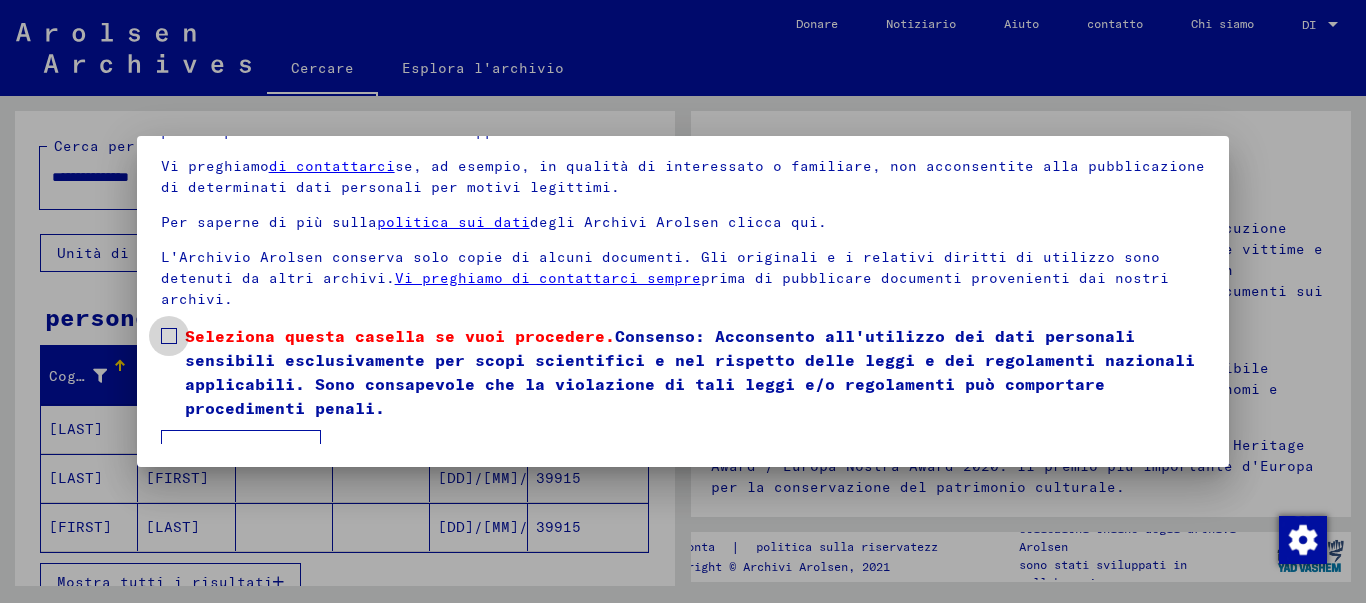 click at bounding box center (169, 336) 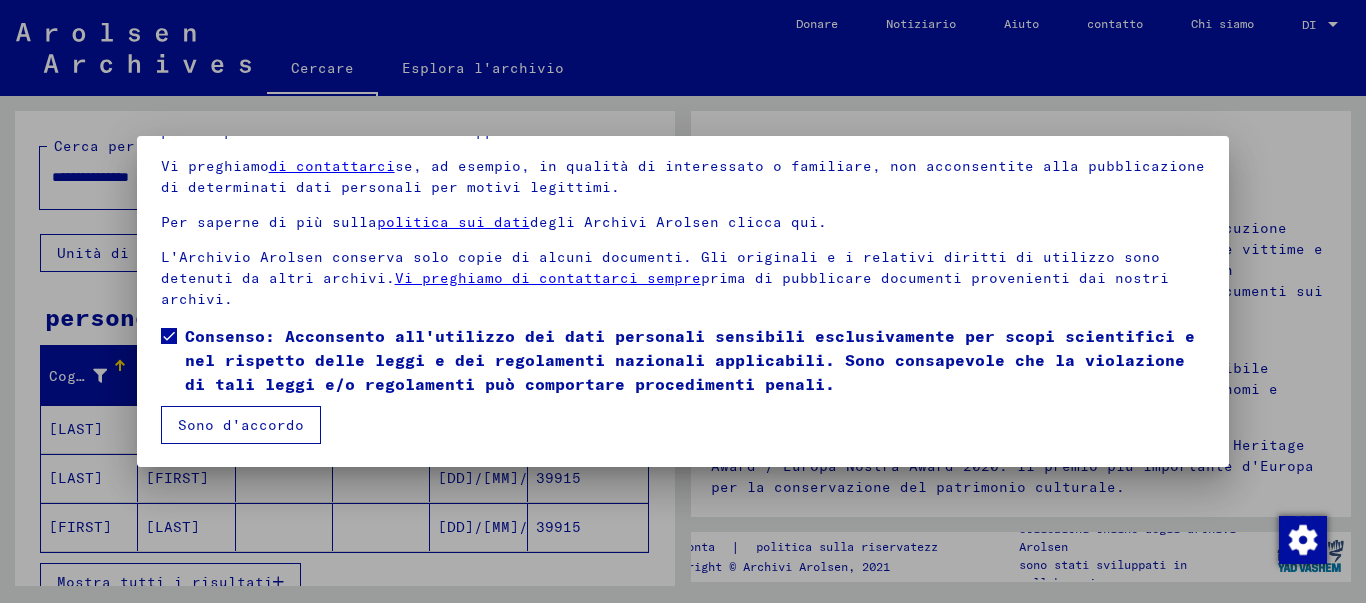click on "Sono d'accordo" at bounding box center (241, 425) 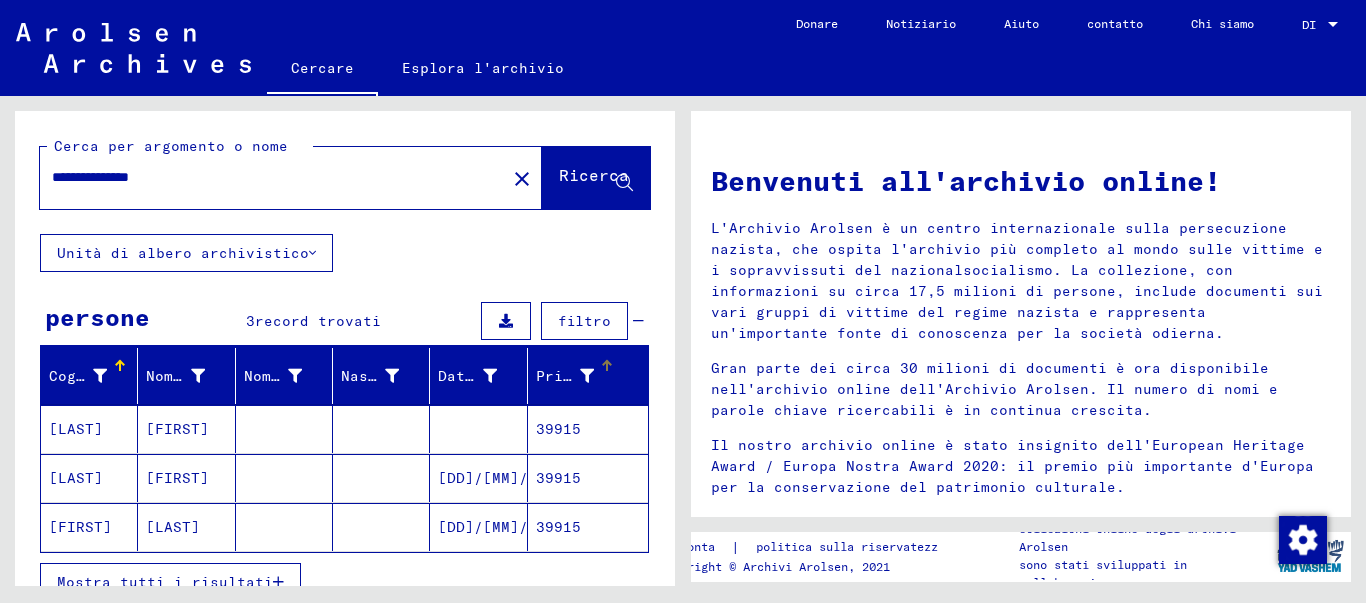 scroll, scrollTop: 100, scrollLeft: 0, axis: vertical 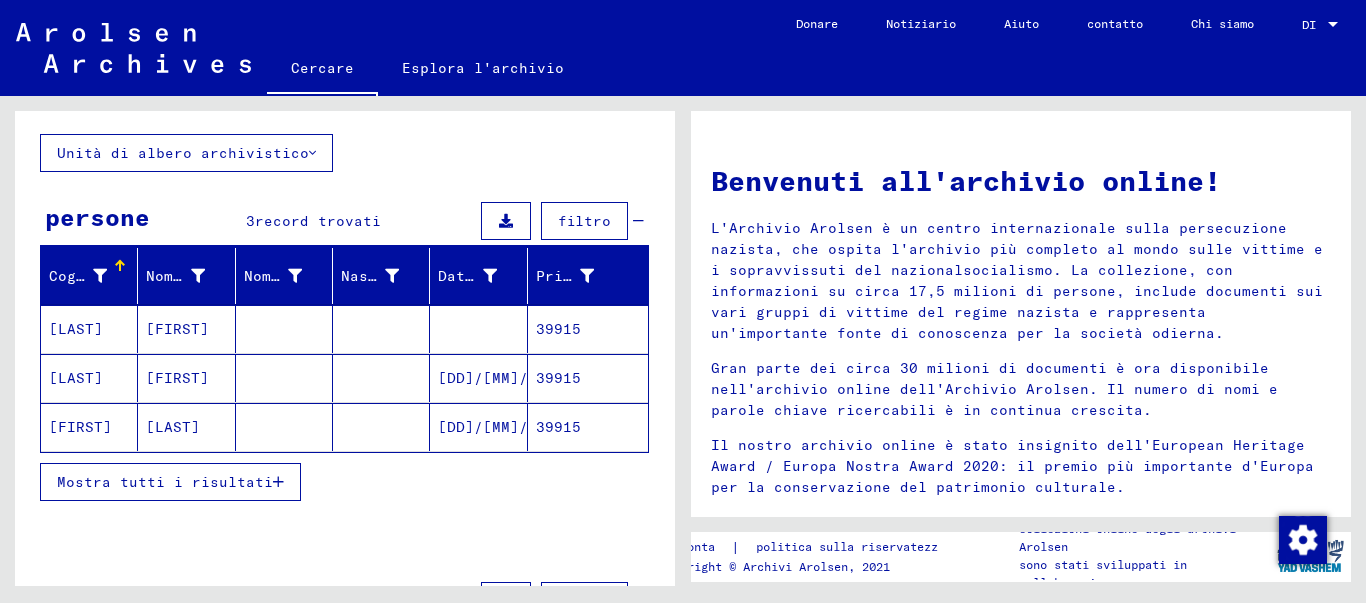 click on "[LAST]" at bounding box center (80, 427) 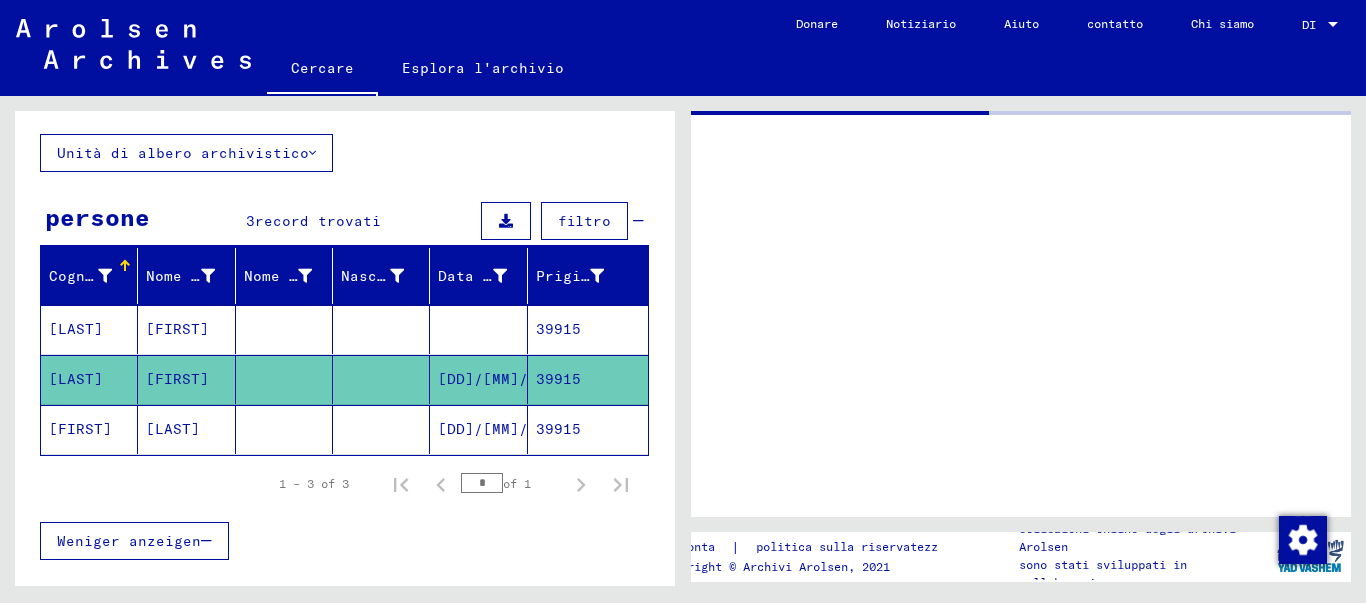 click on "[LAST]" 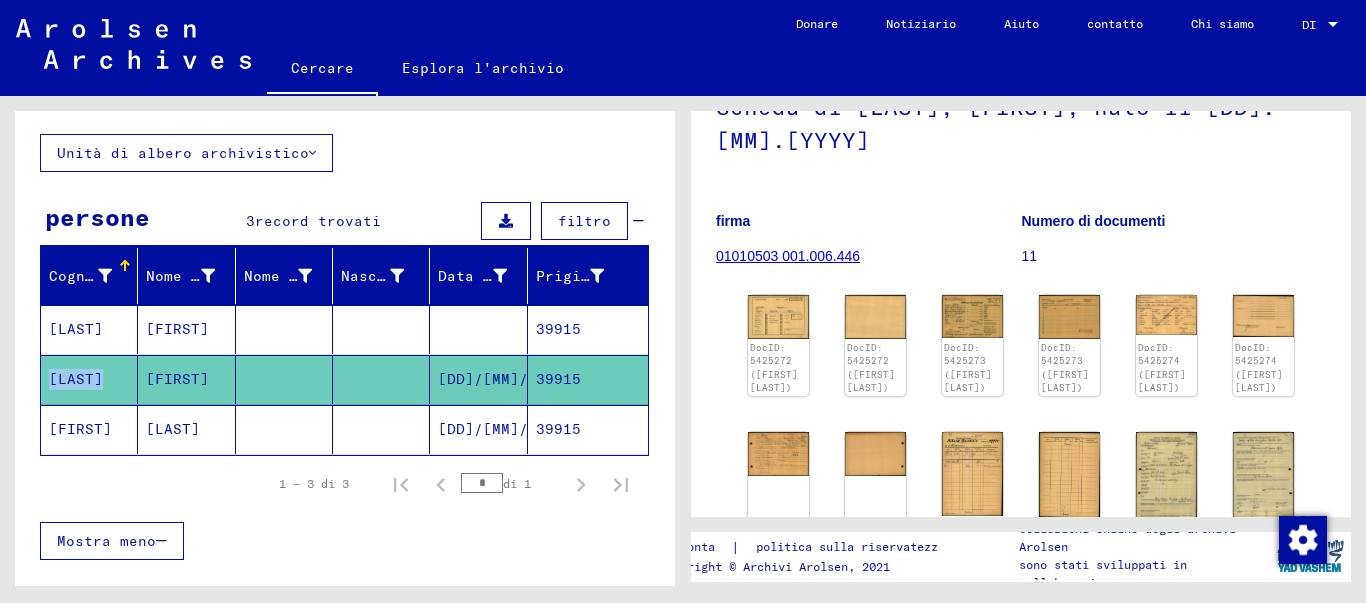 scroll, scrollTop: 200, scrollLeft: 0, axis: vertical 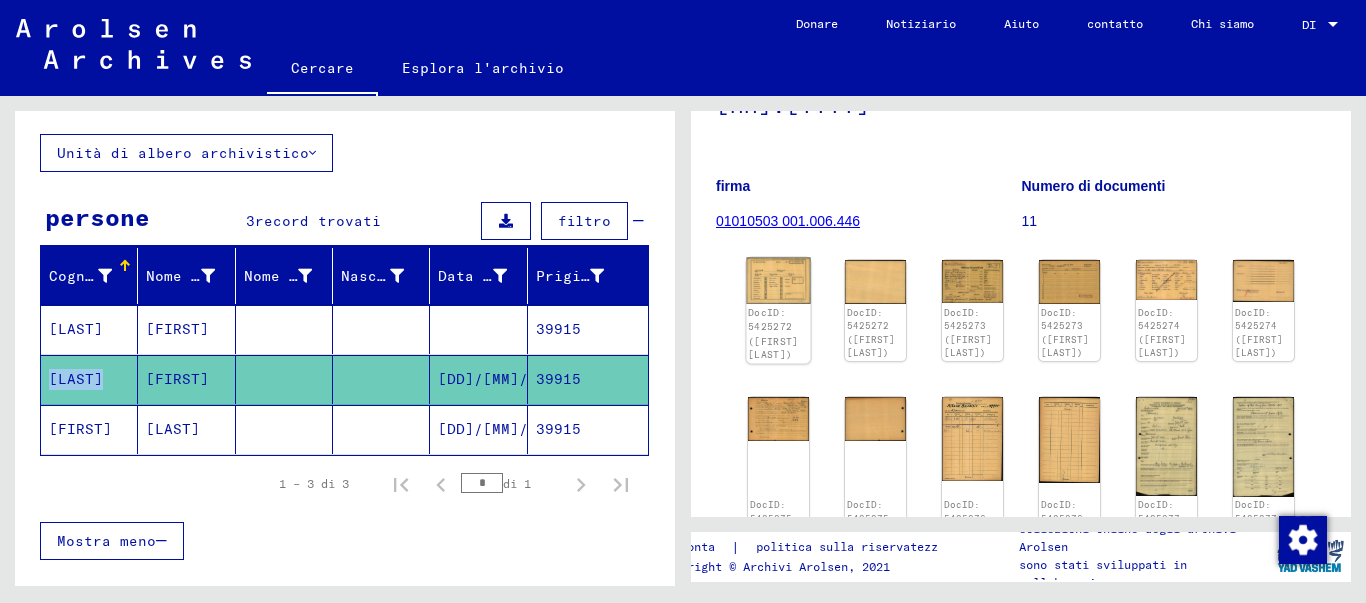 click 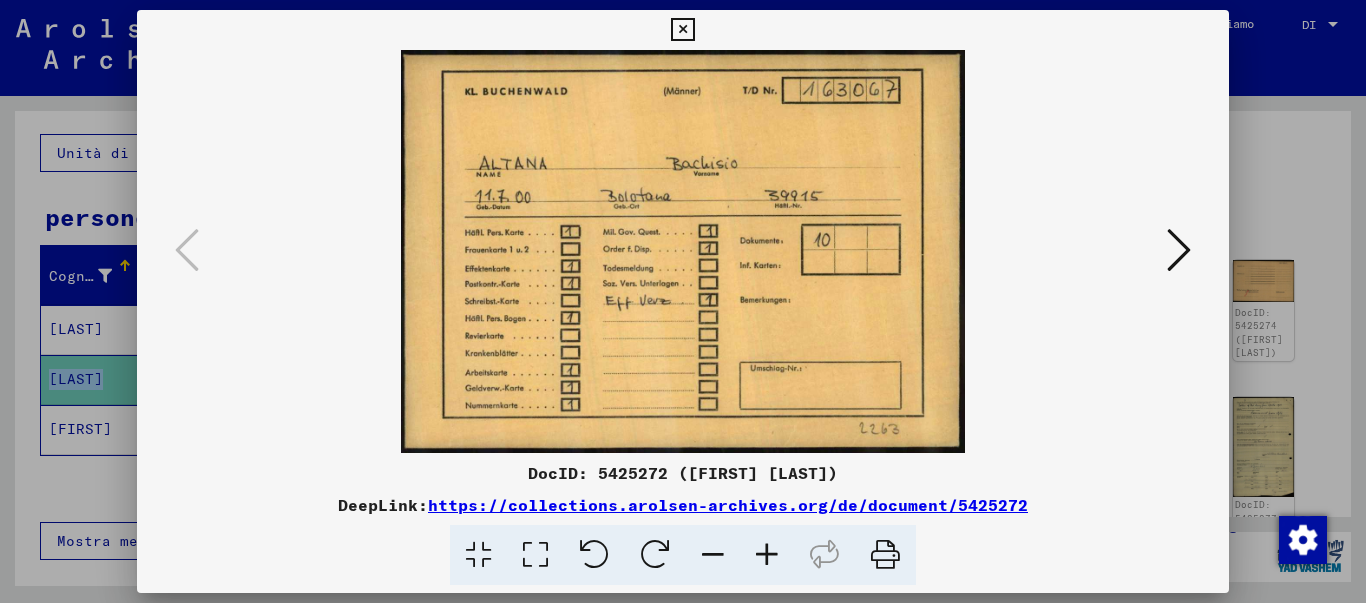 scroll, scrollTop: 0, scrollLeft: 0, axis: both 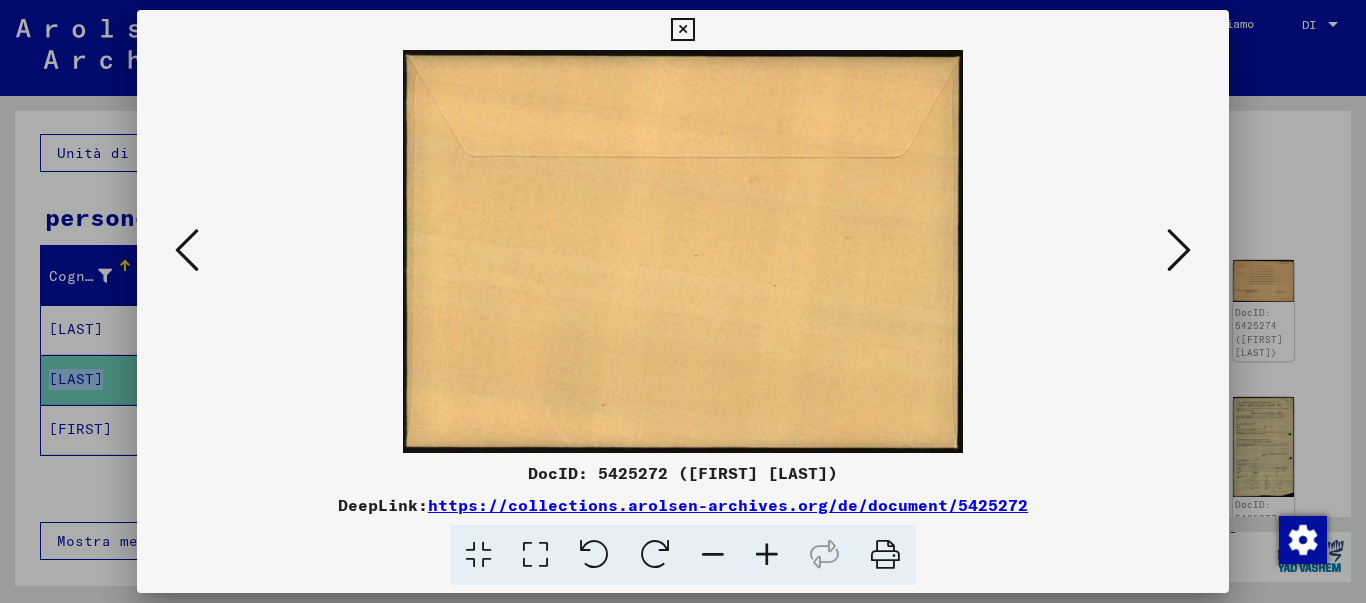 click at bounding box center [1179, 250] 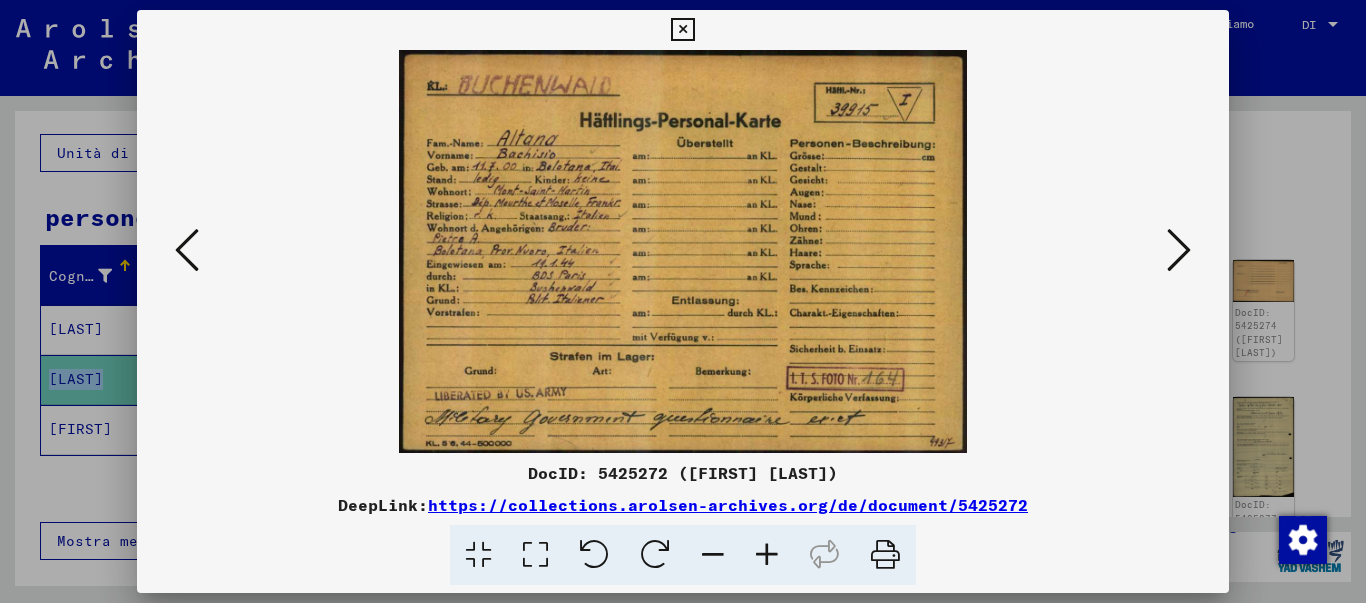 click at bounding box center (683, 251) 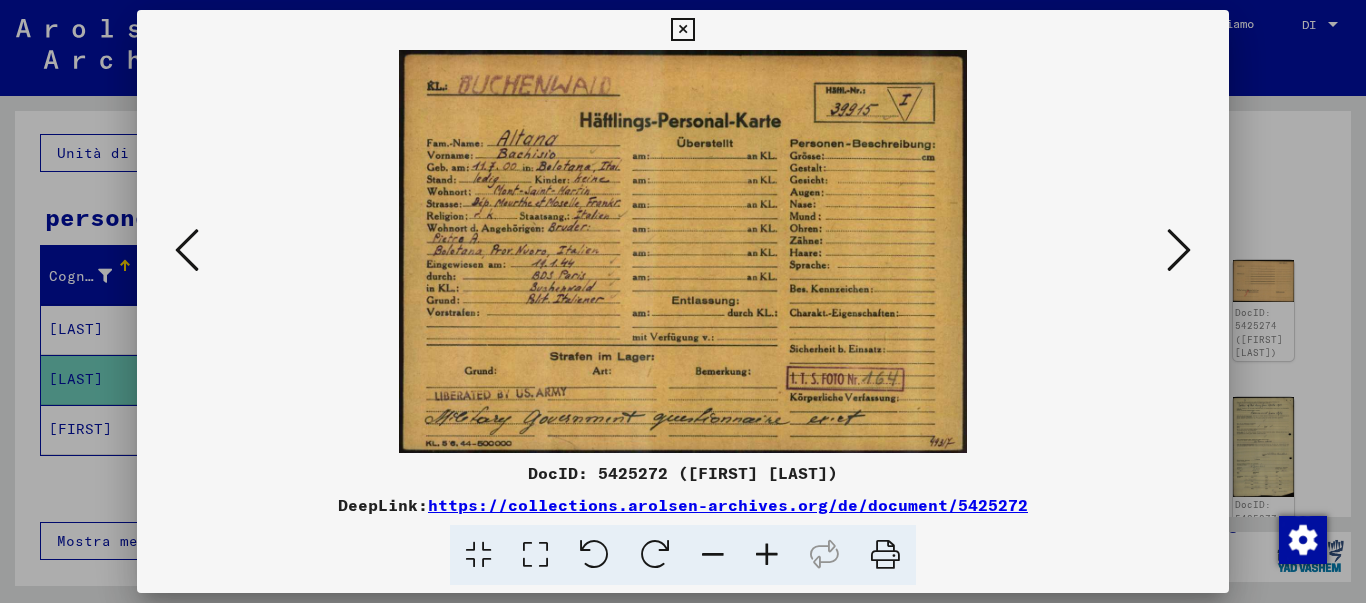 click at bounding box center (767, 555) 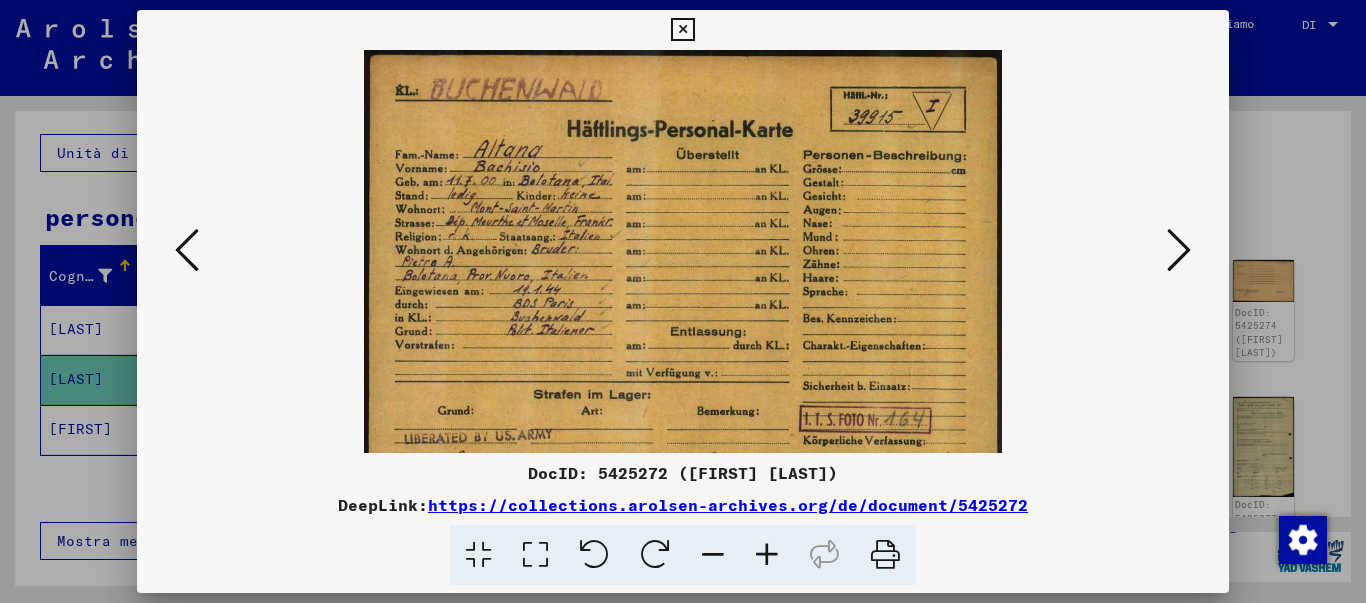 click at bounding box center (767, 555) 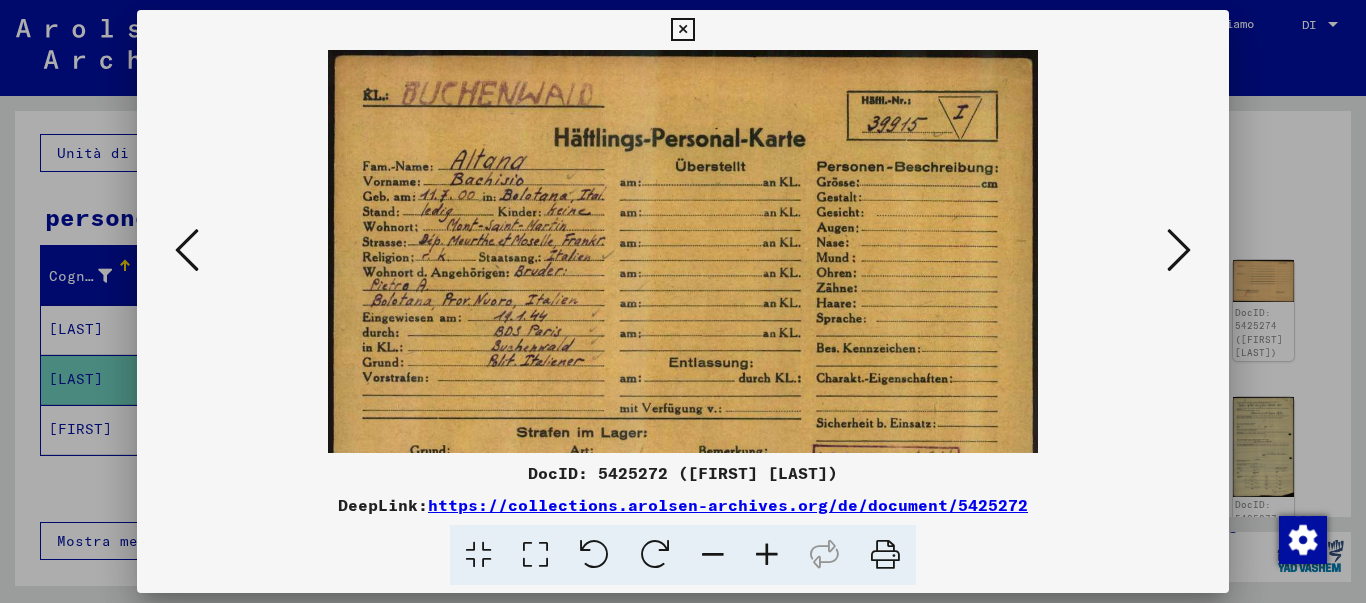 click at bounding box center (767, 555) 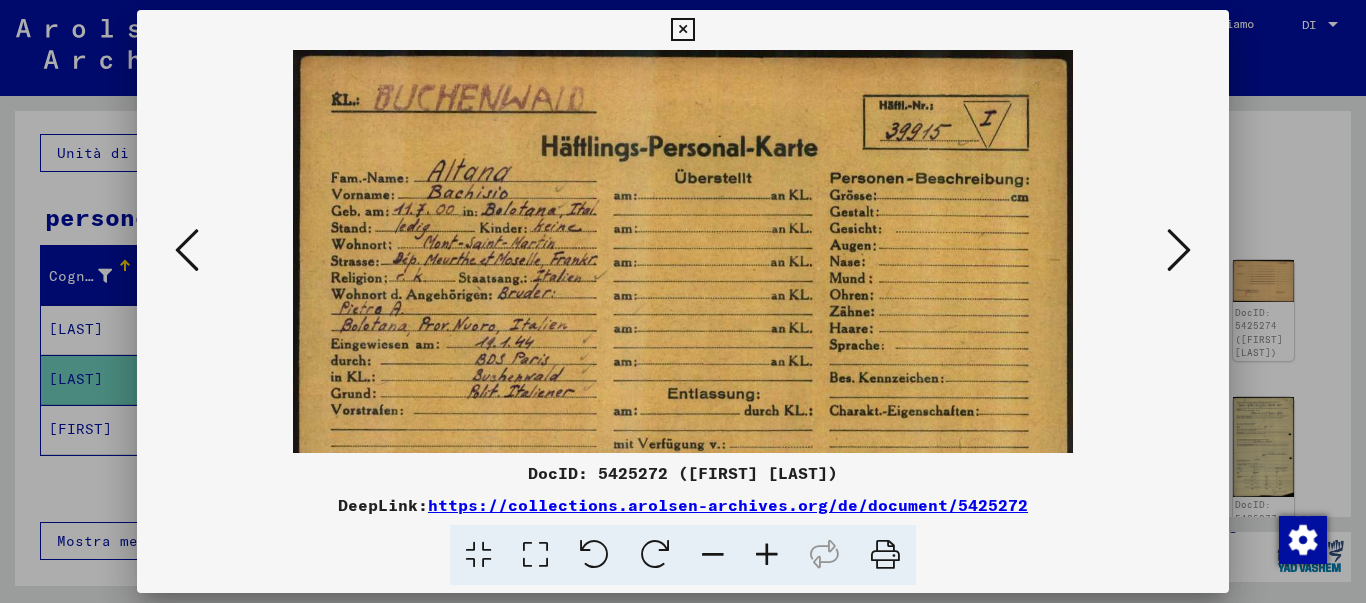 click at bounding box center (767, 555) 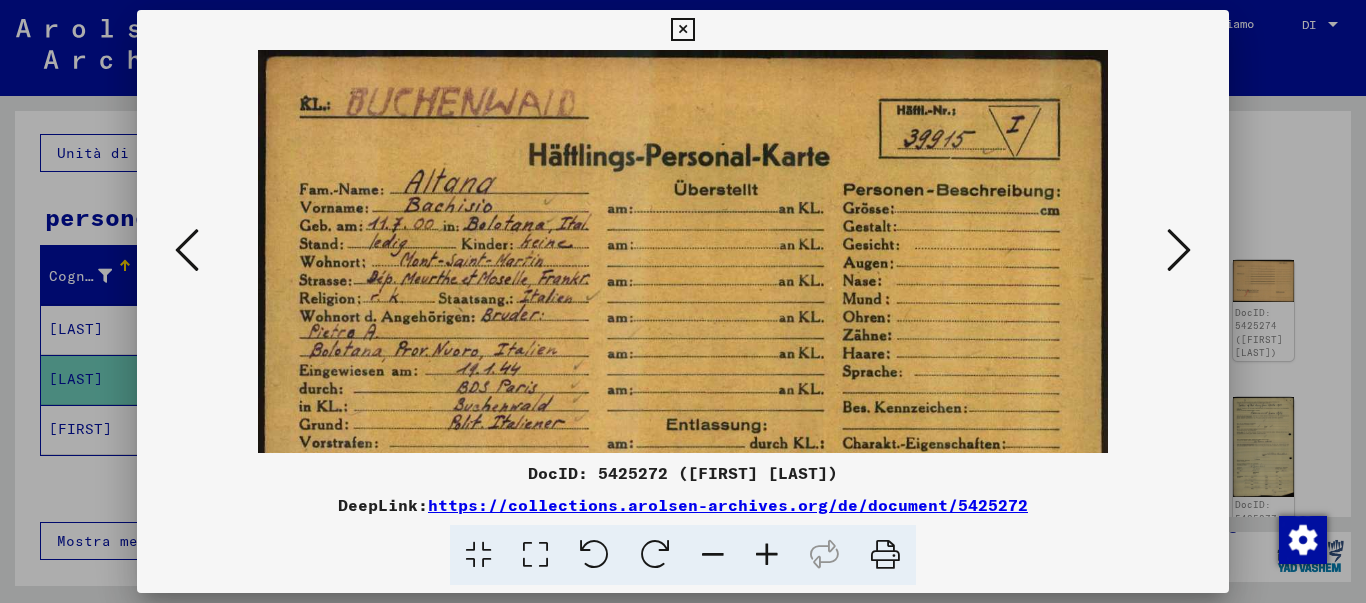 click at bounding box center (767, 555) 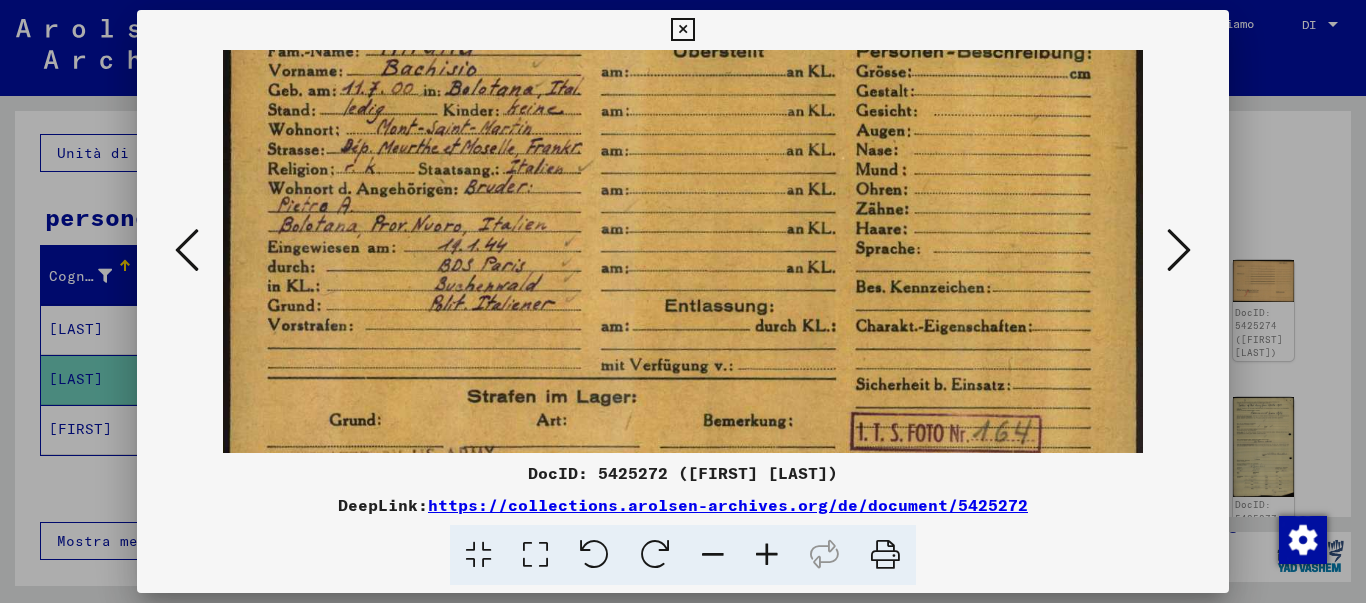 scroll, scrollTop: 155, scrollLeft: 0, axis: vertical 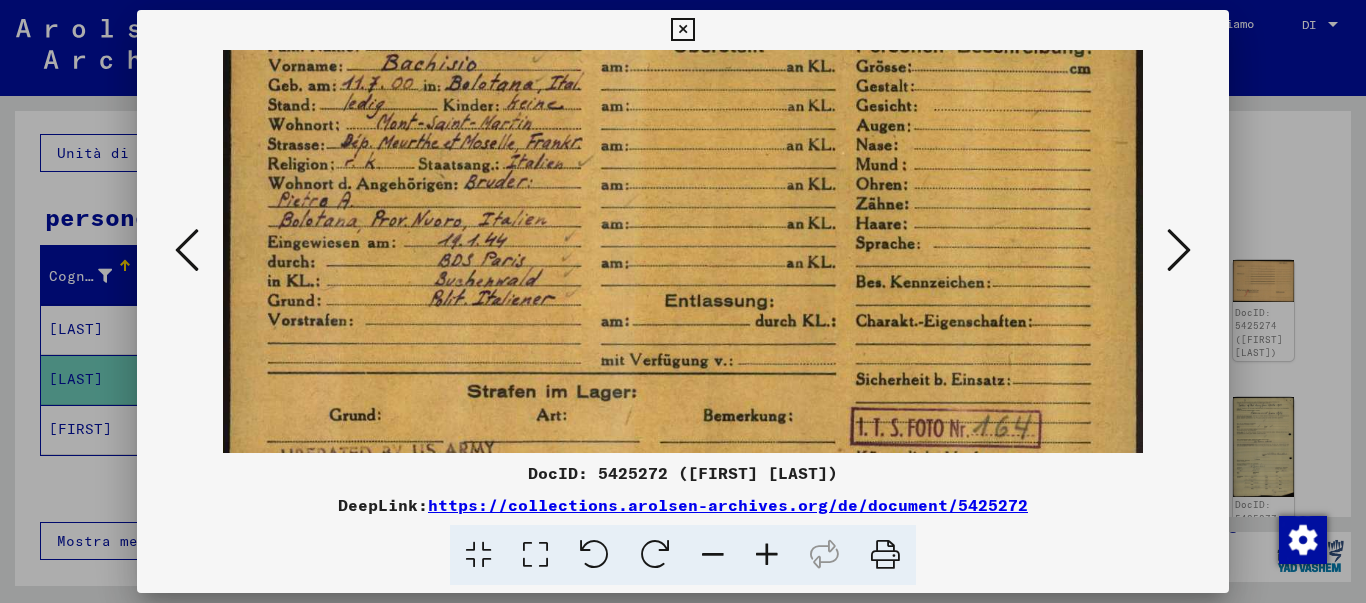 drag, startPoint x: 685, startPoint y: 305, endPoint x: 738, endPoint y: 150, distance: 163.81087 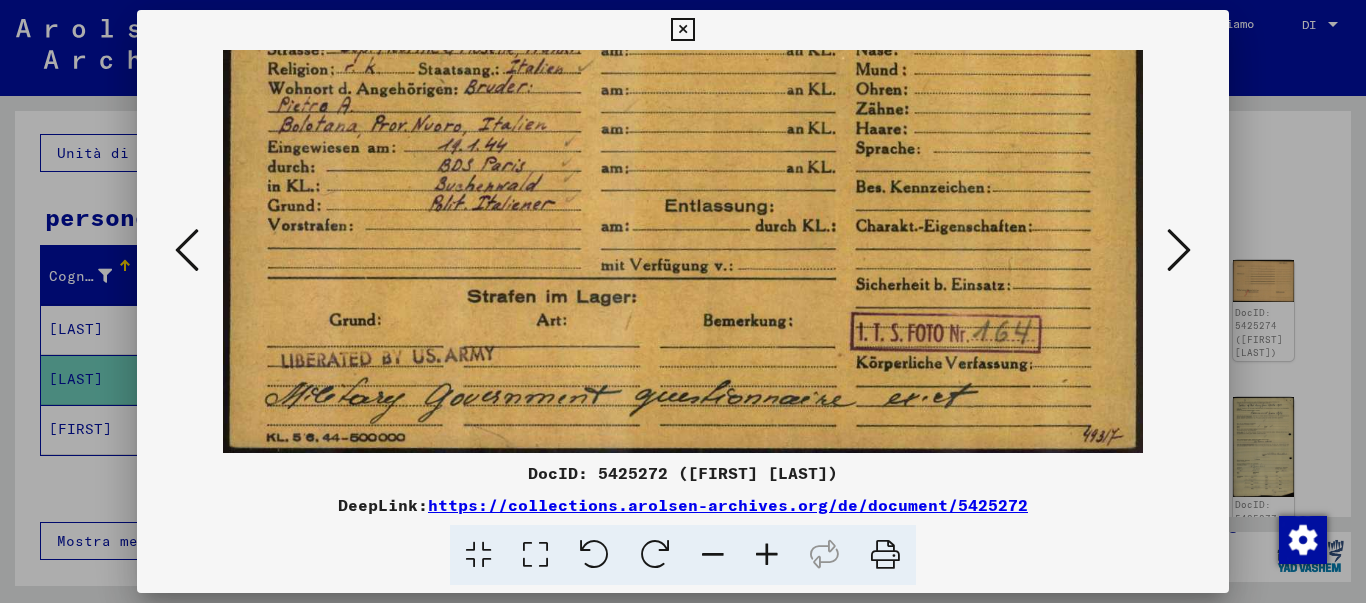 scroll, scrollTop: 231, scrollLeft: 0, axis: vertical 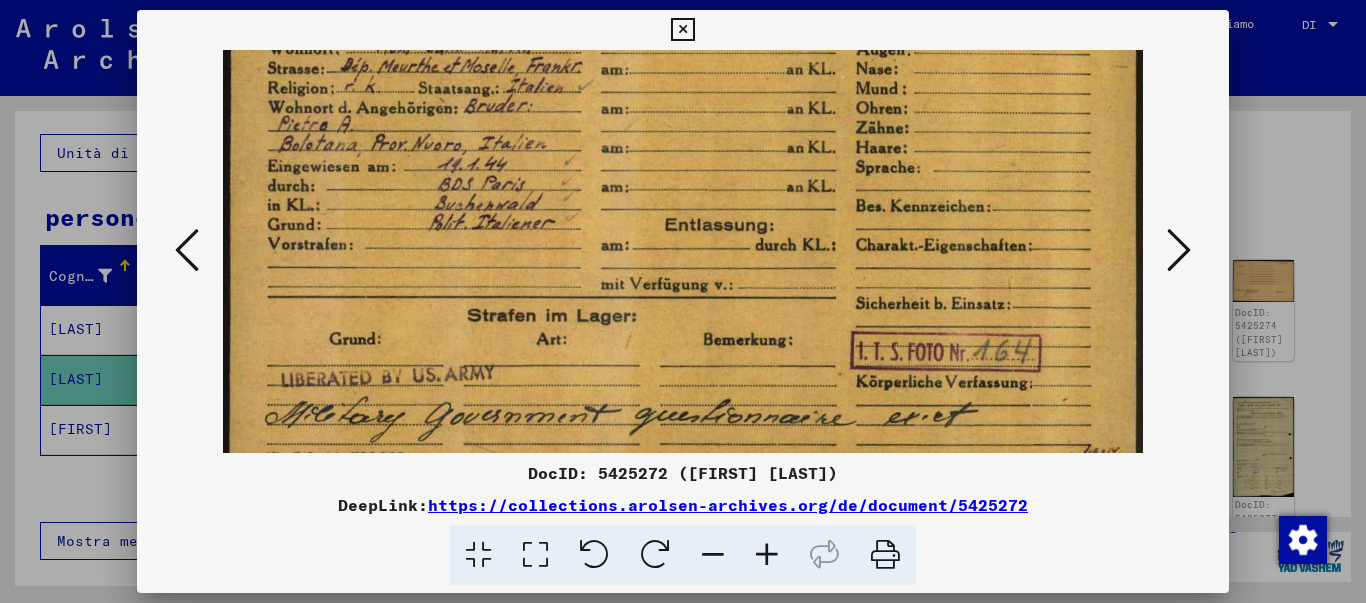 drag, startPoint x: 618, startPoint y: 323, endPoint x: 674, endPoint y: 199, distance: 136.0588 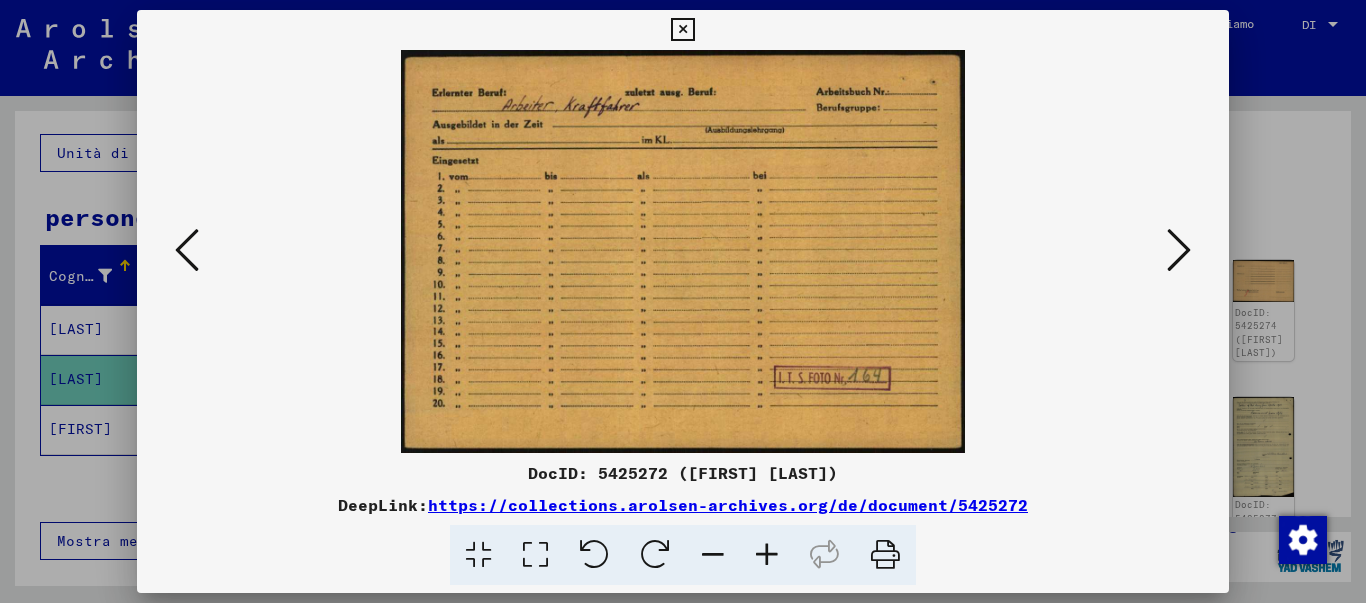 click at bounding box center [1179, 250] 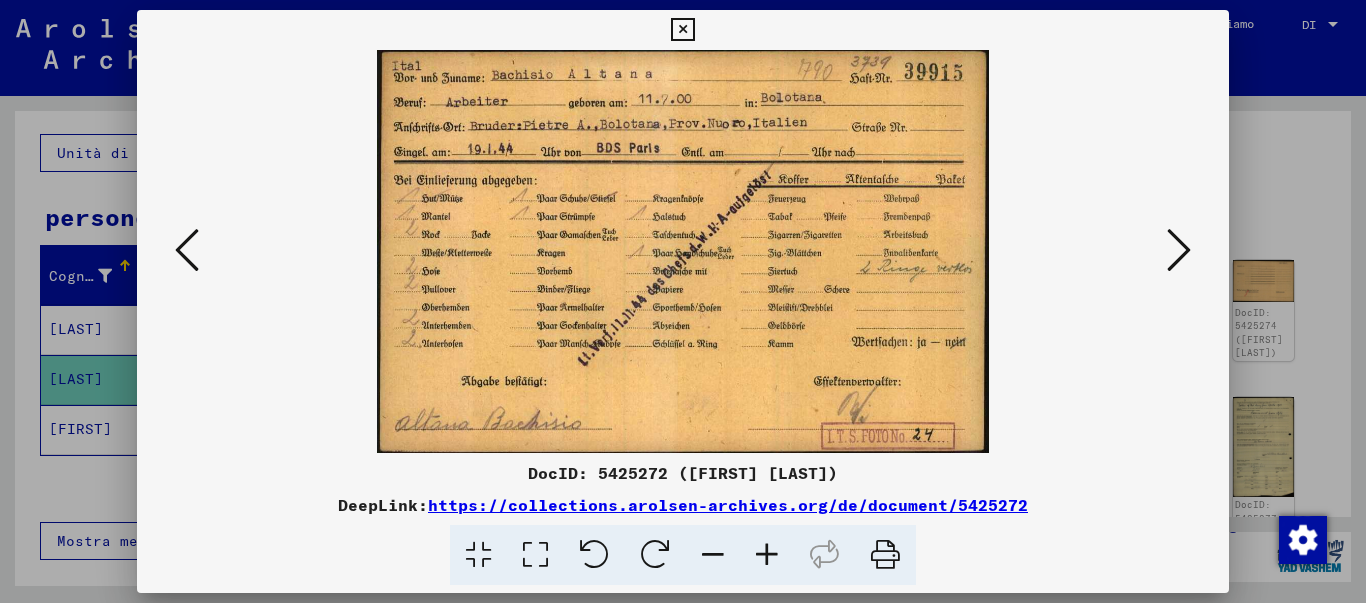 click at bounding box center (1179, 250) 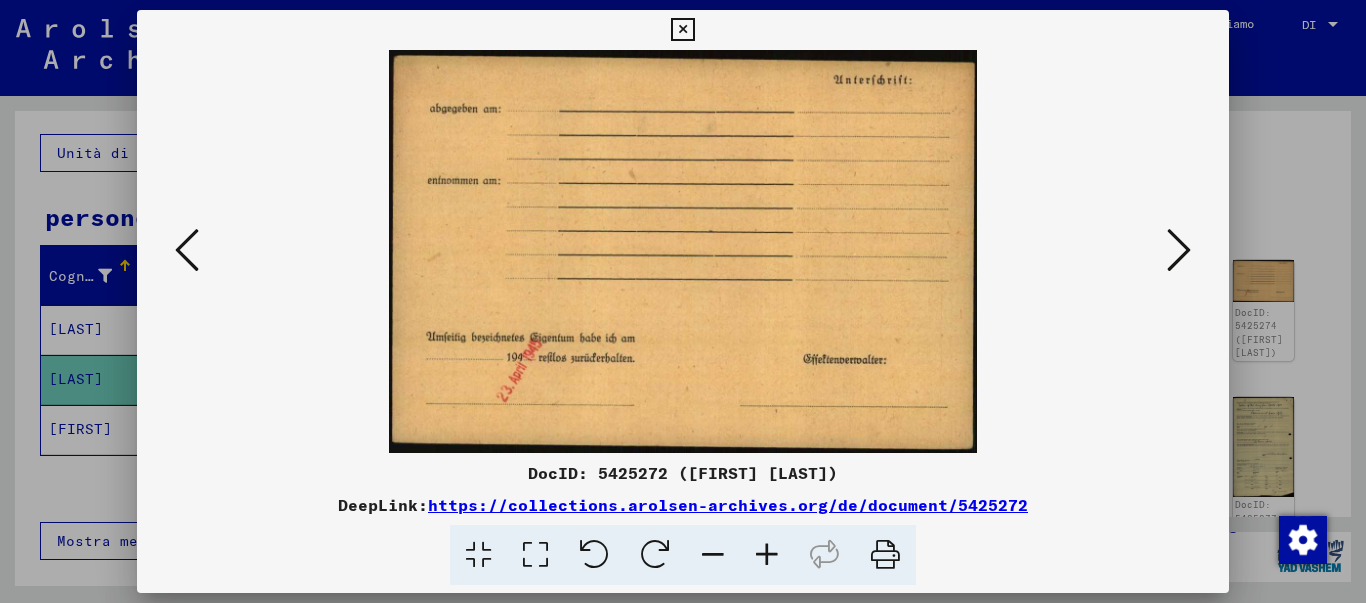 click at bounding box center (1179, 250) 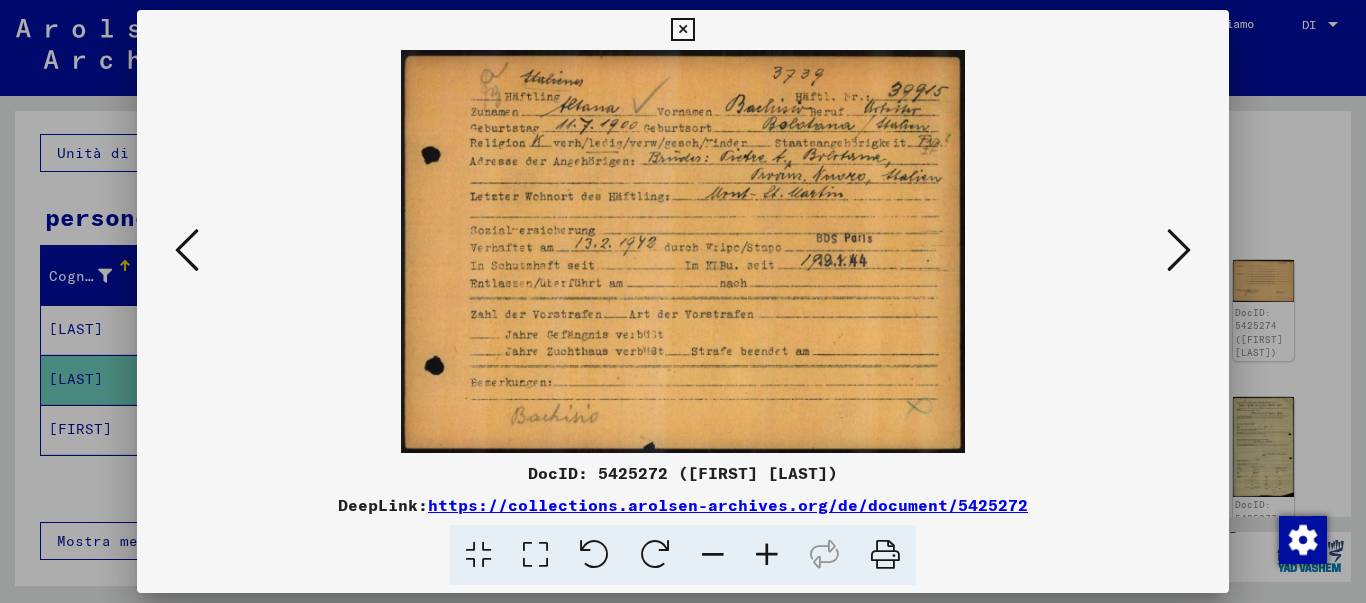 click at bounding box center [1179, 250] 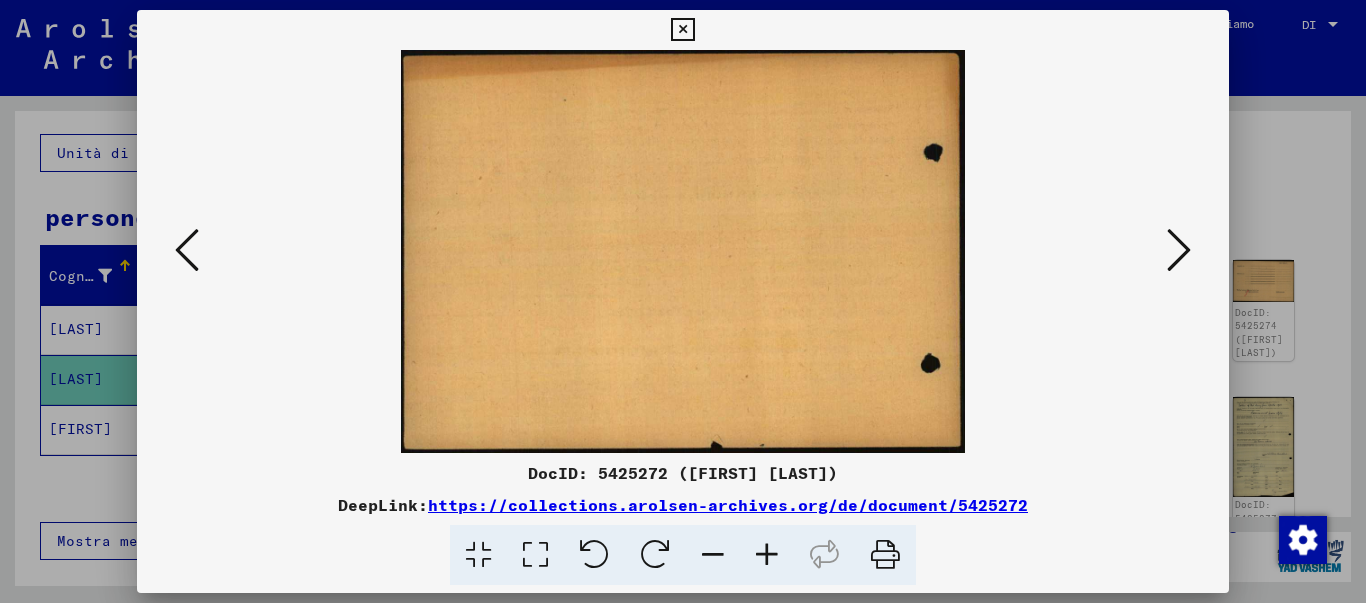 click at bounding box center [1179, 250] 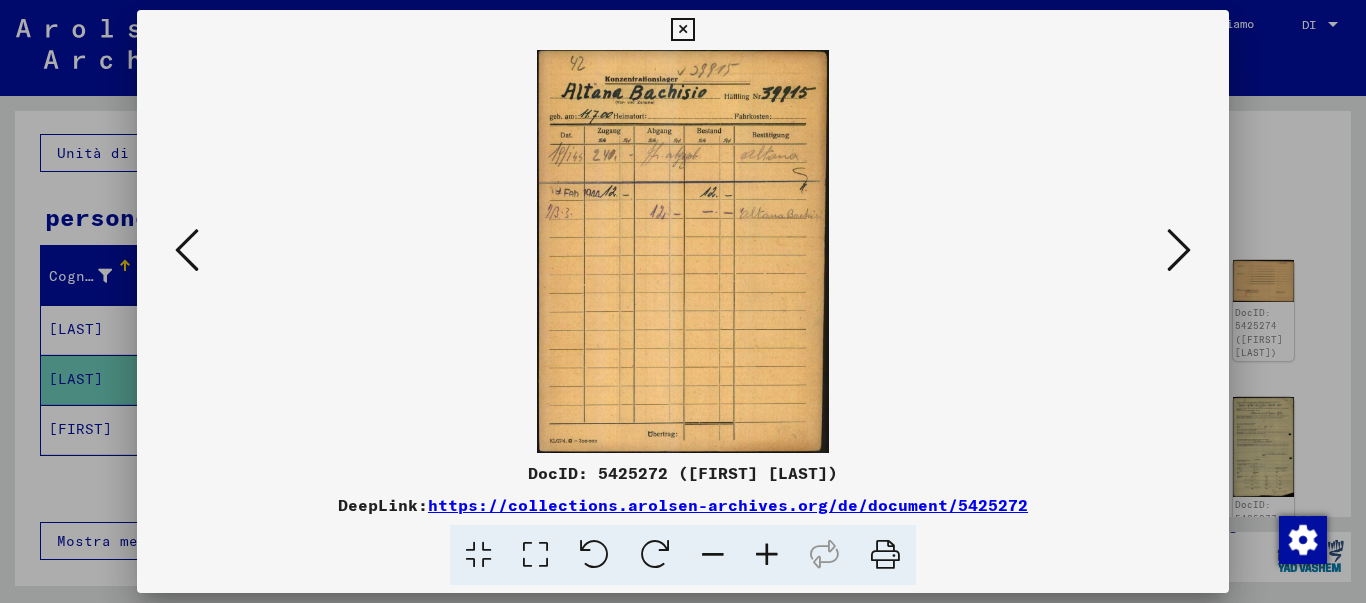 click at bounding box center (1179, 250) 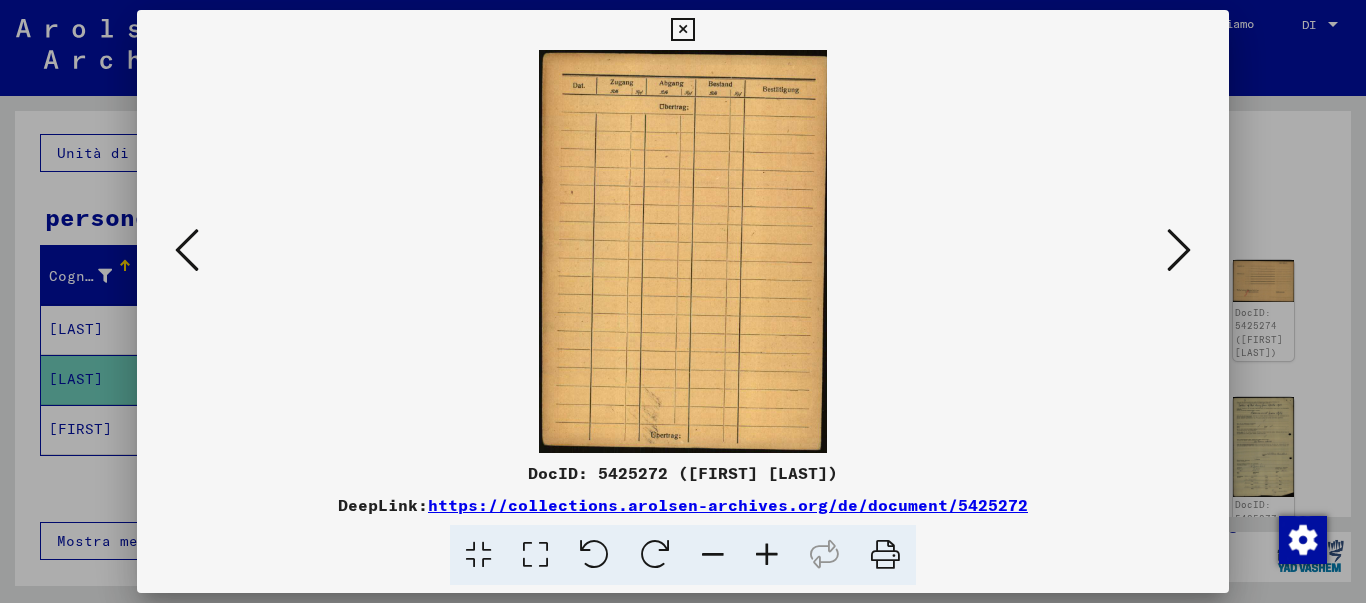 click at bounding box center [1179, 250] 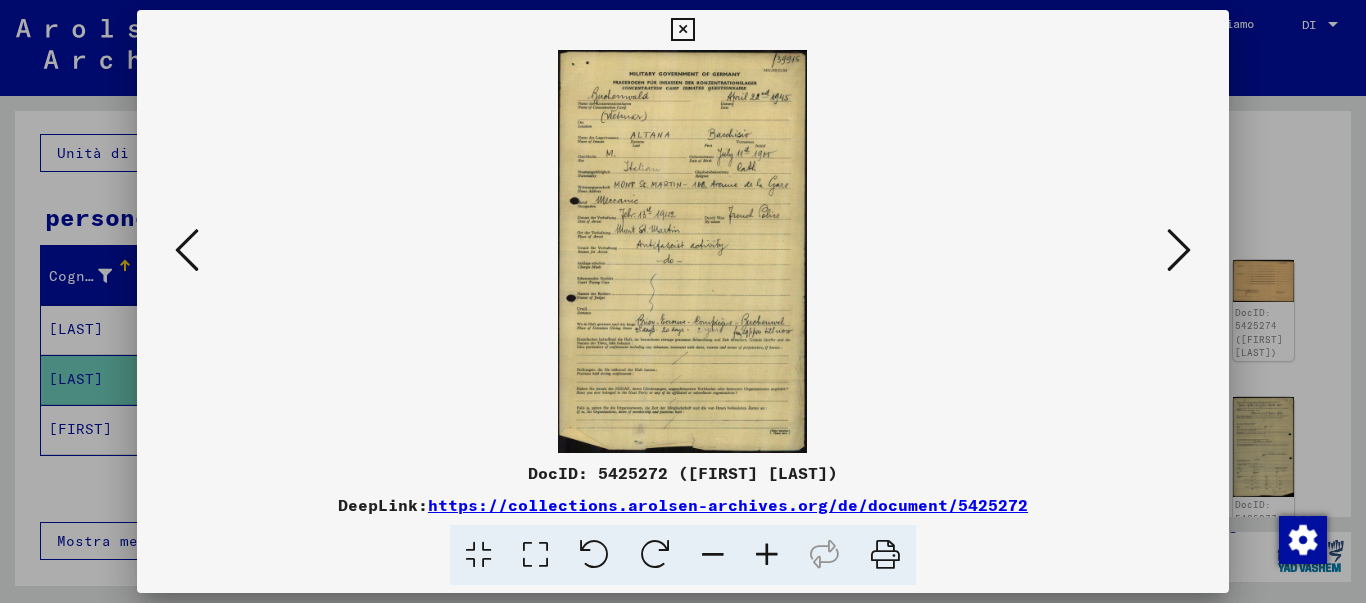 click at bounding box center [767, 555] 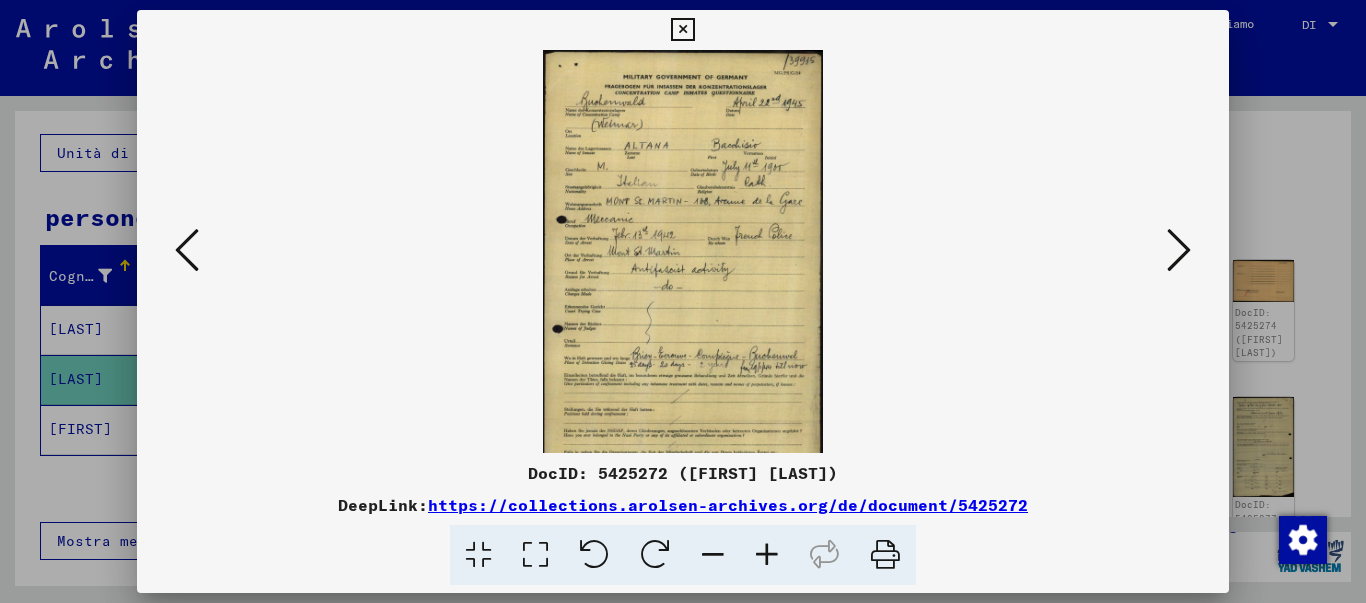 click at bounding box center [767, 555] 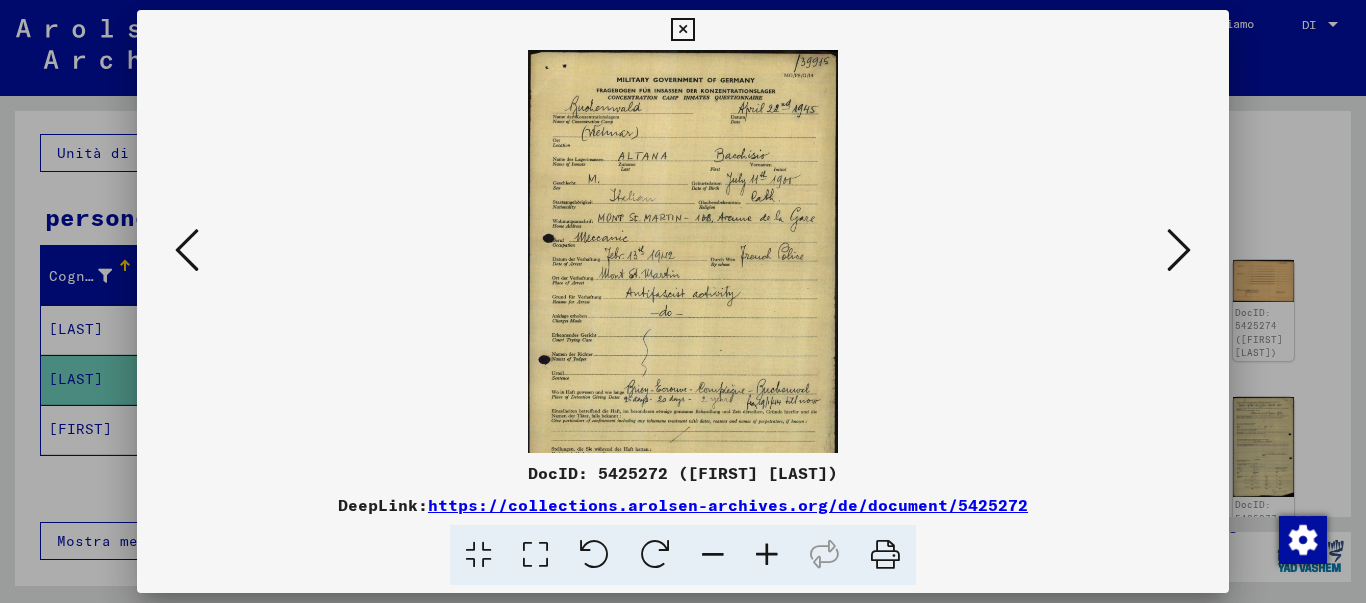 click at bounding box center [767, 555] 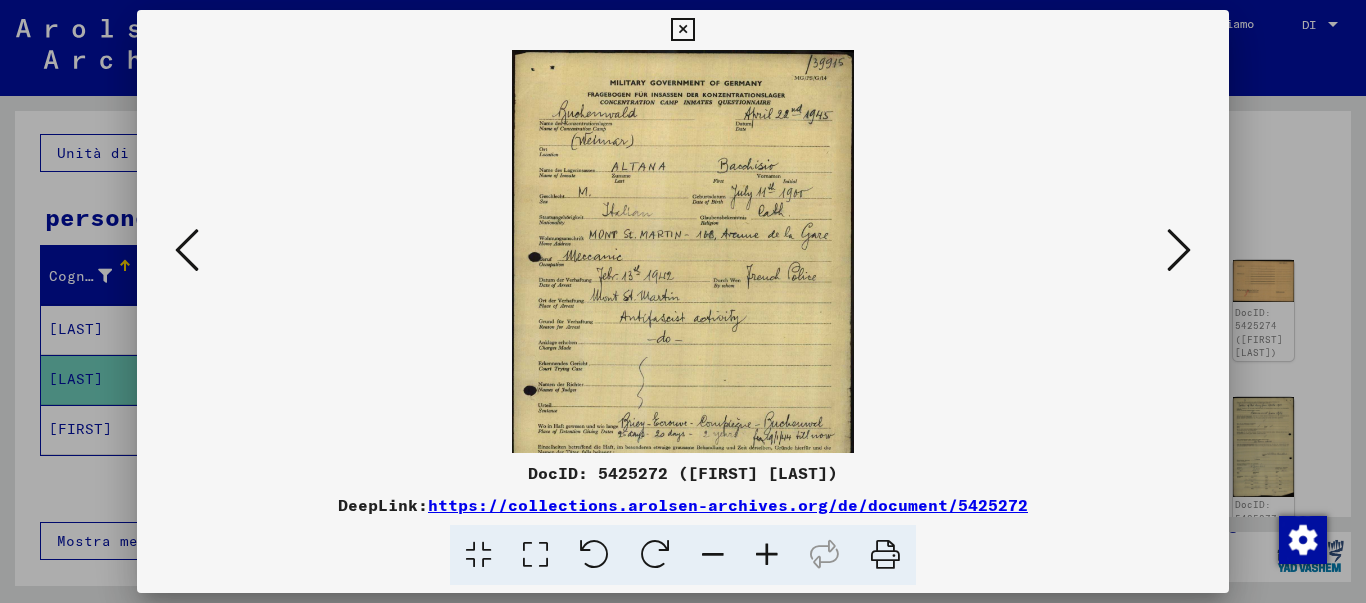 click at bounding box center (767, 555) 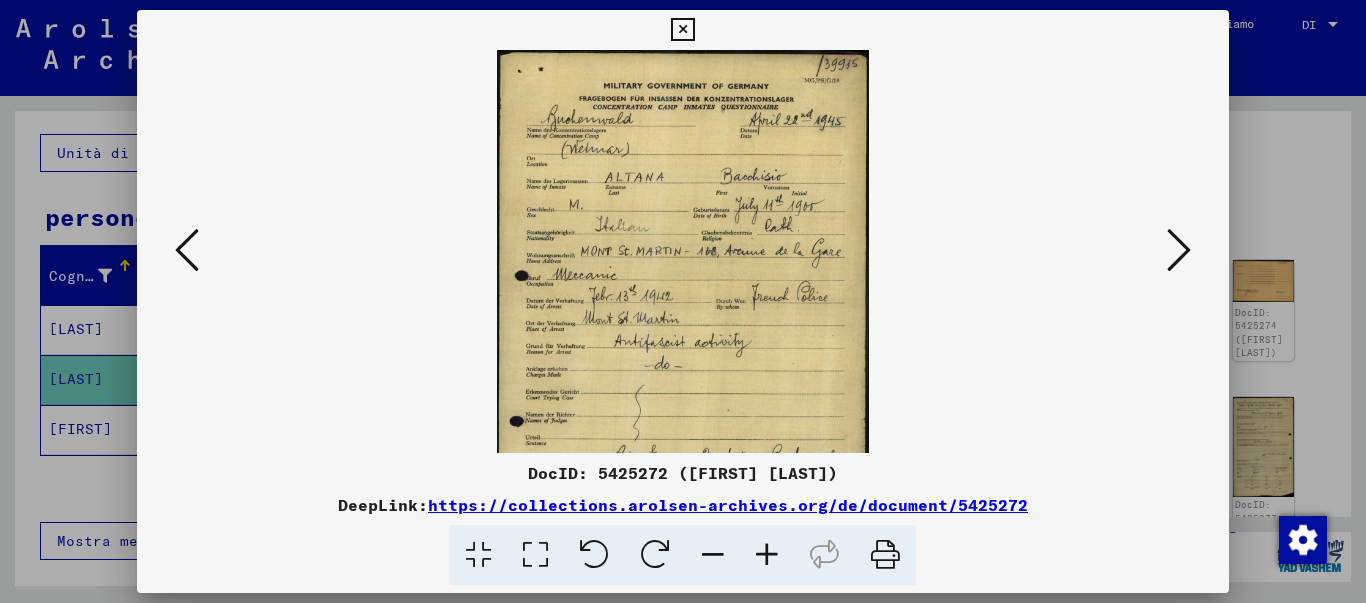 click at bounding box center [767, 555] 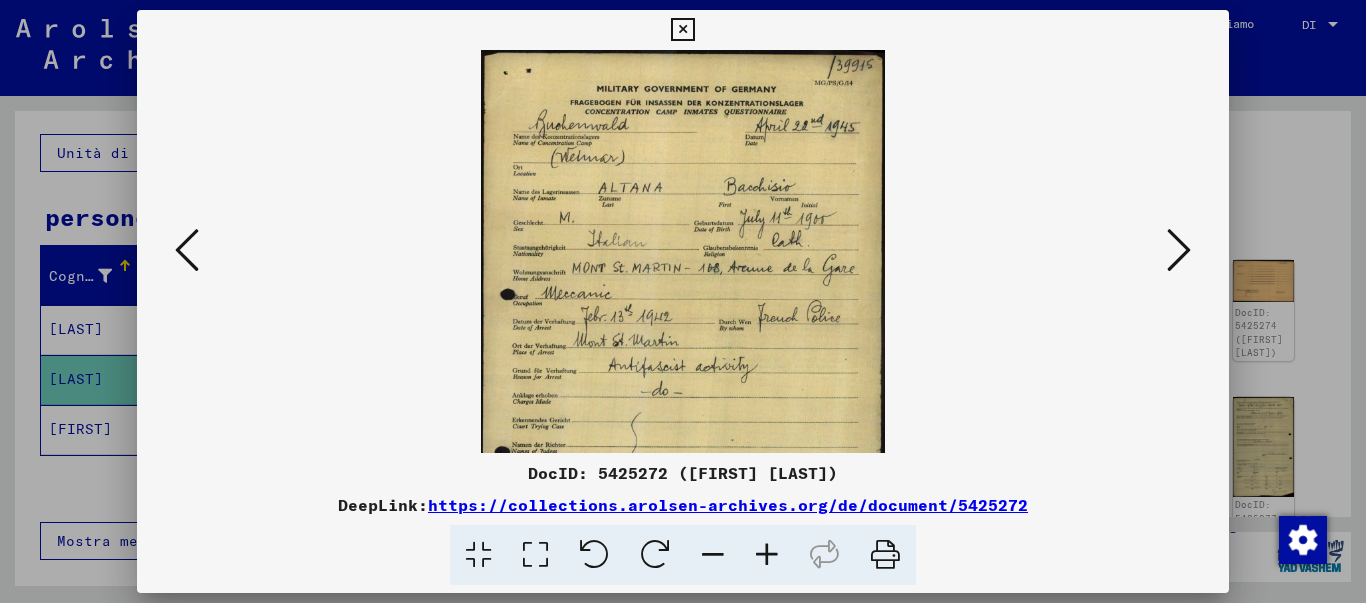 click at bounding box center [767, 555] 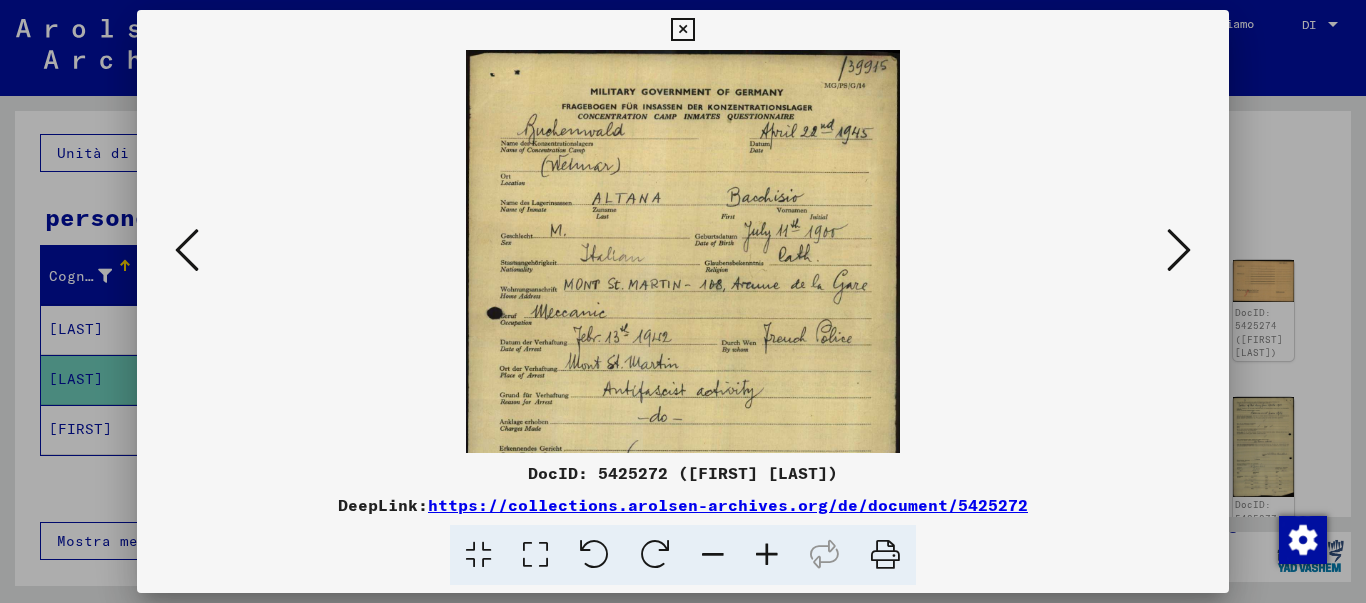 click at bounding box center (1179, 250) 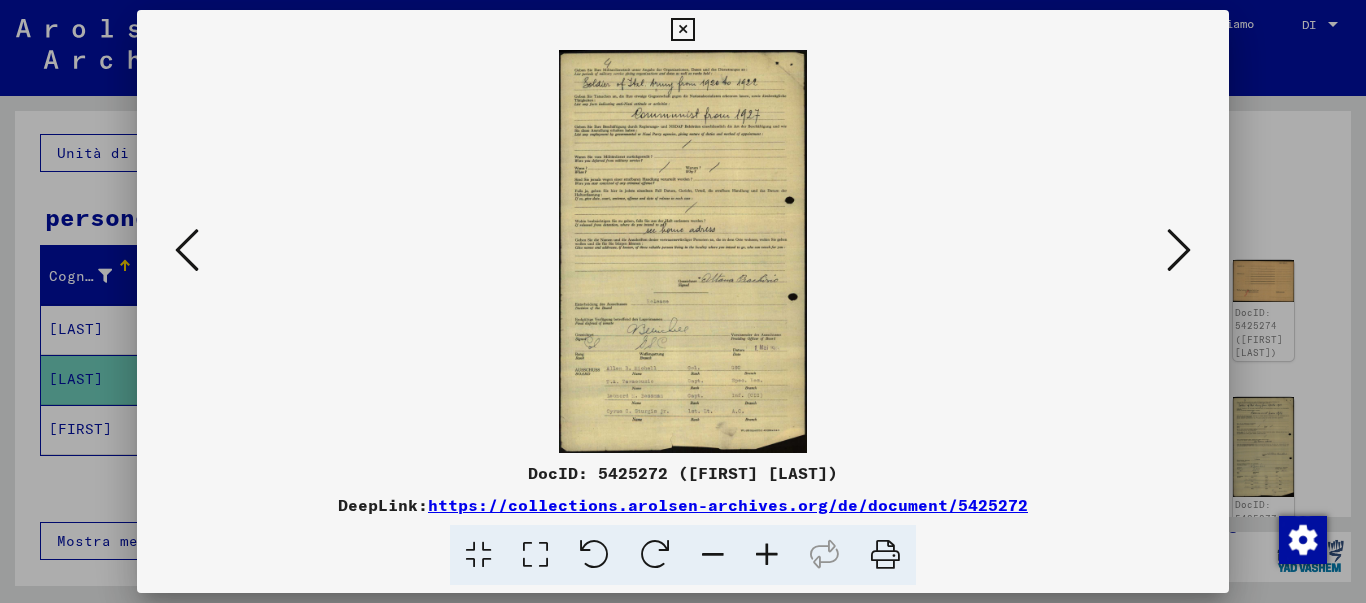 click at bounding box center [767, 555] 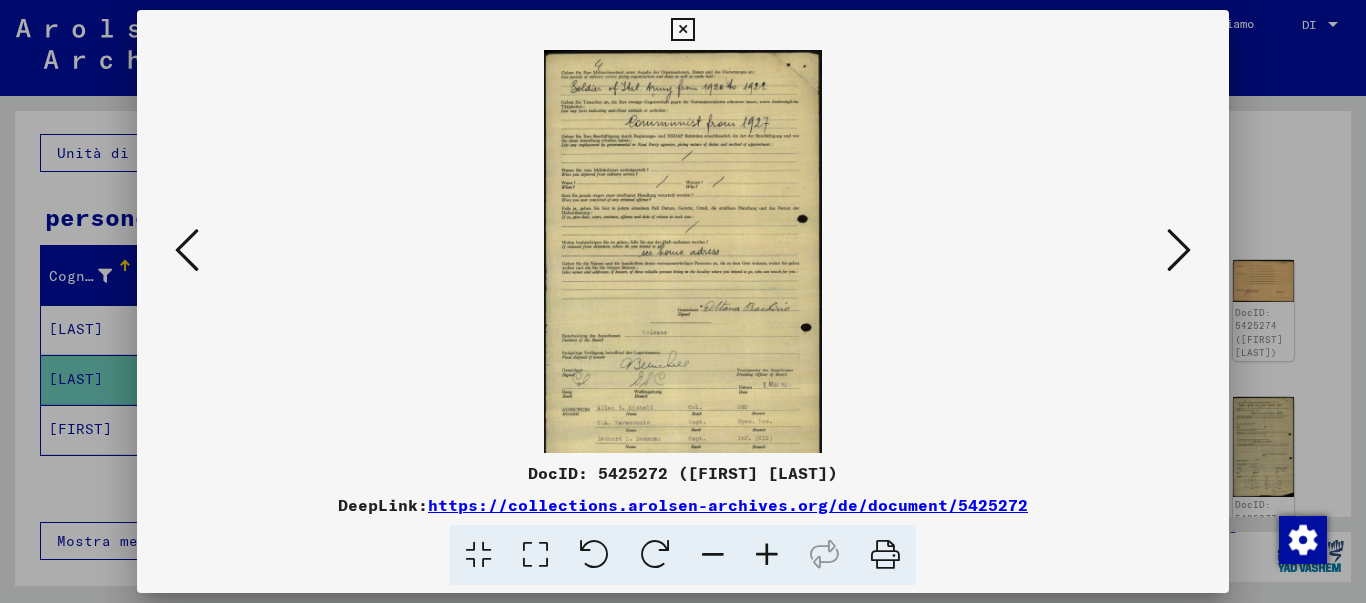 click at bounding box center [767, 555] 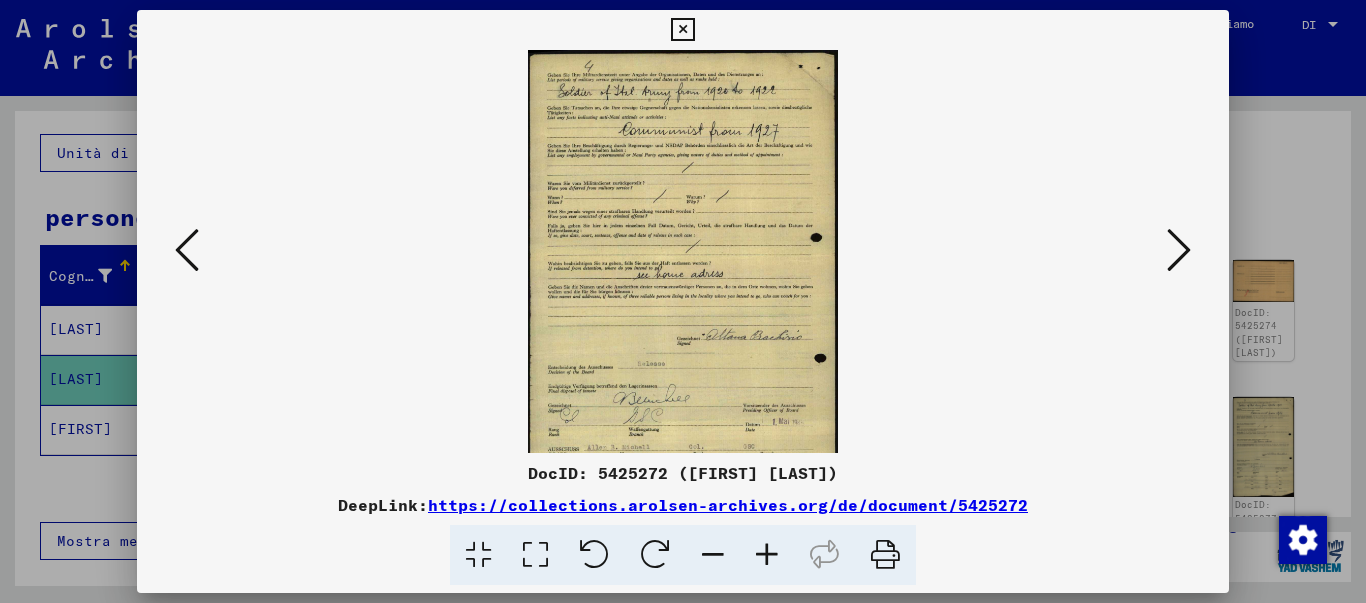click at bounding box center [767, 555] 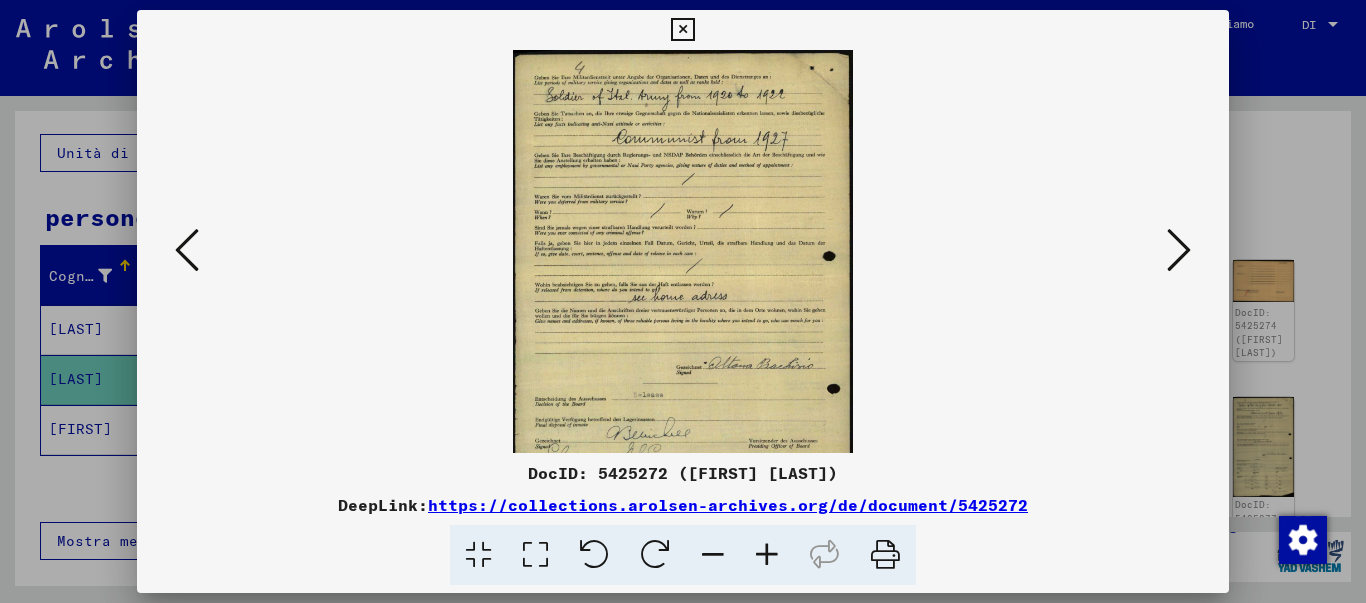 click at bounding box center (767, 555) 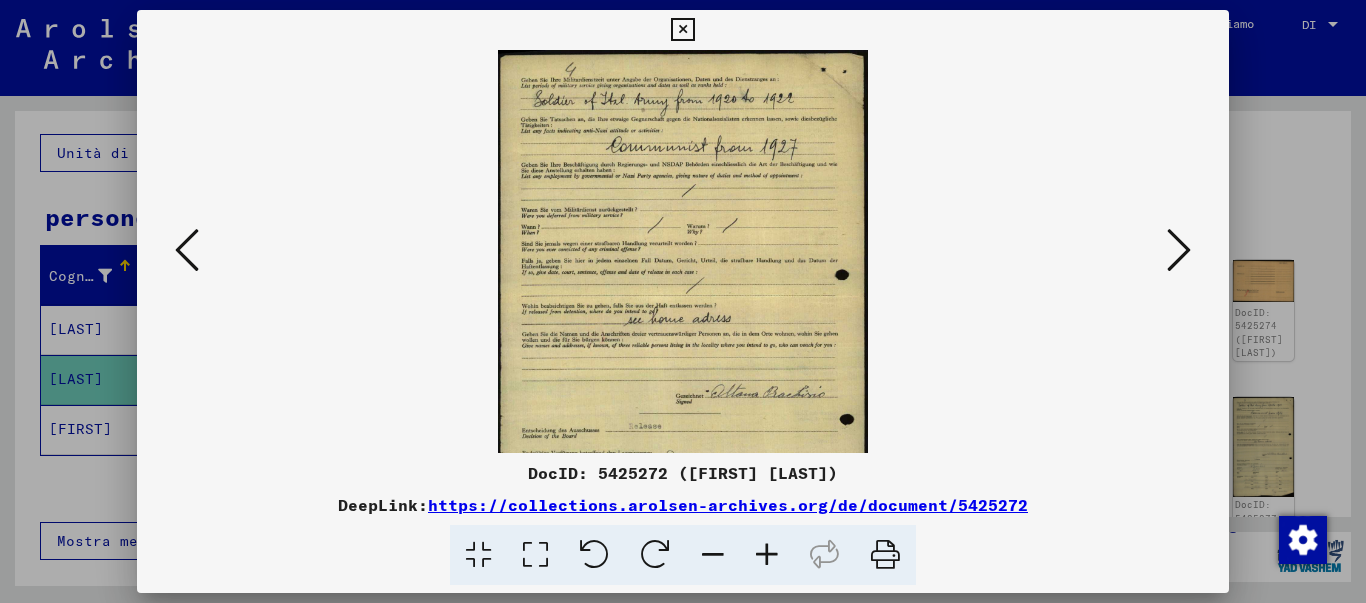 click at bounding box center (767, 555) 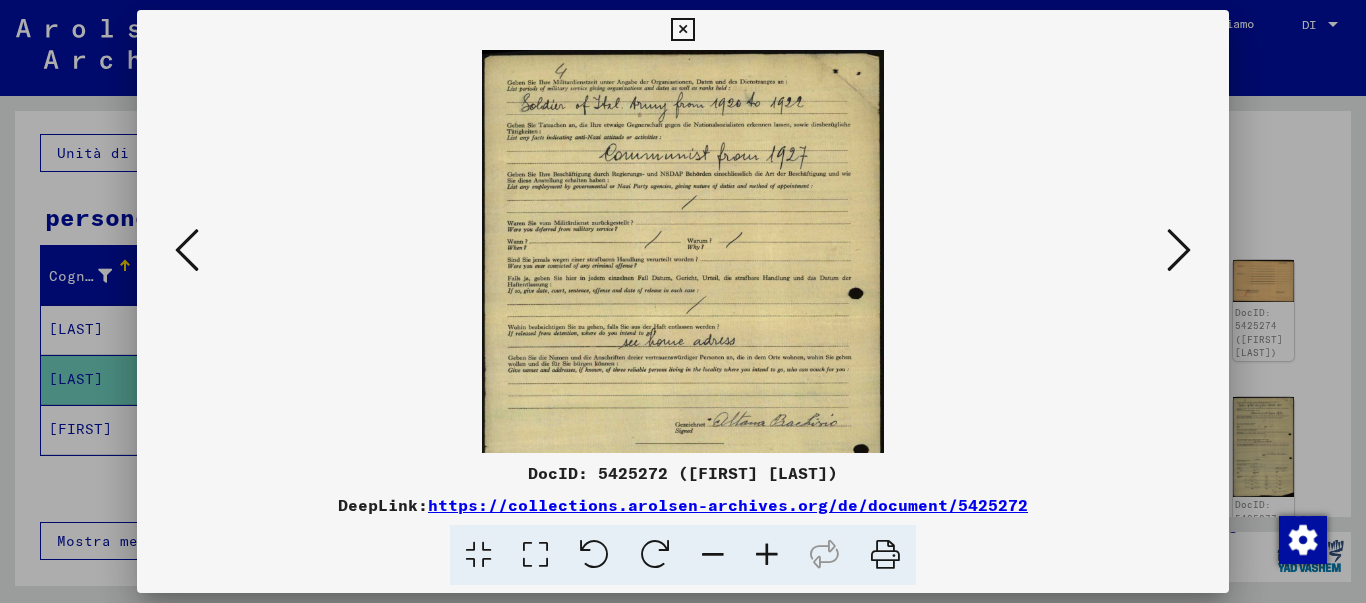 click at bounding box center [767, 555] 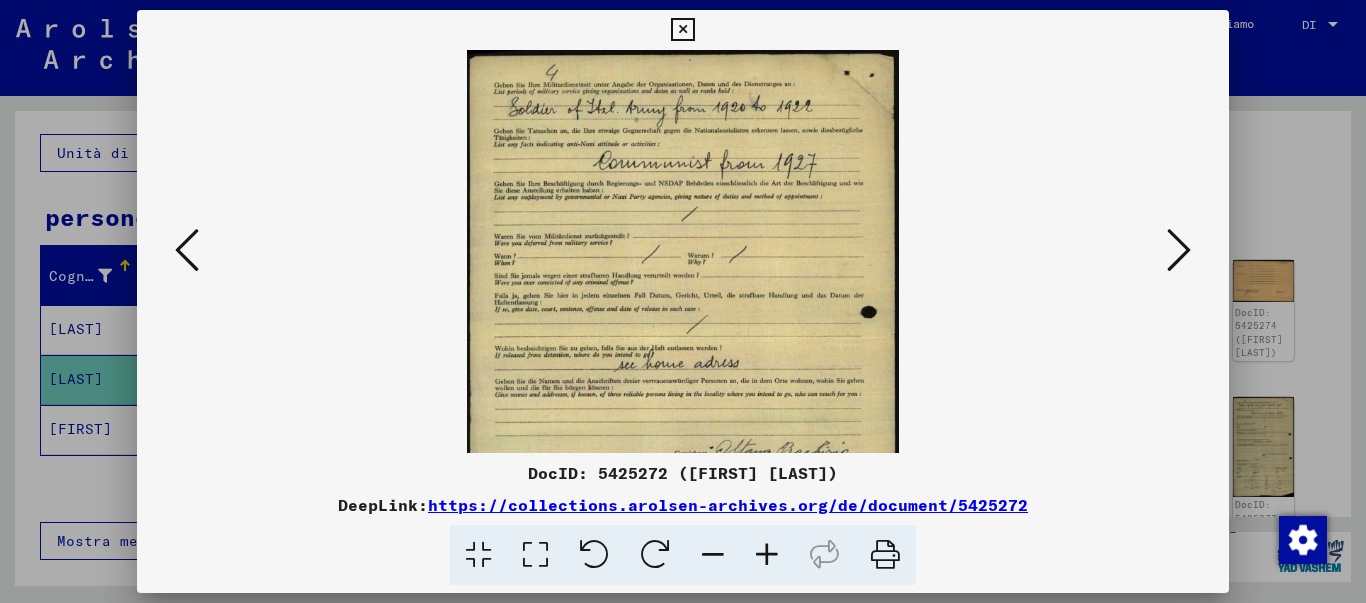 click at bounding box center (767, 555) 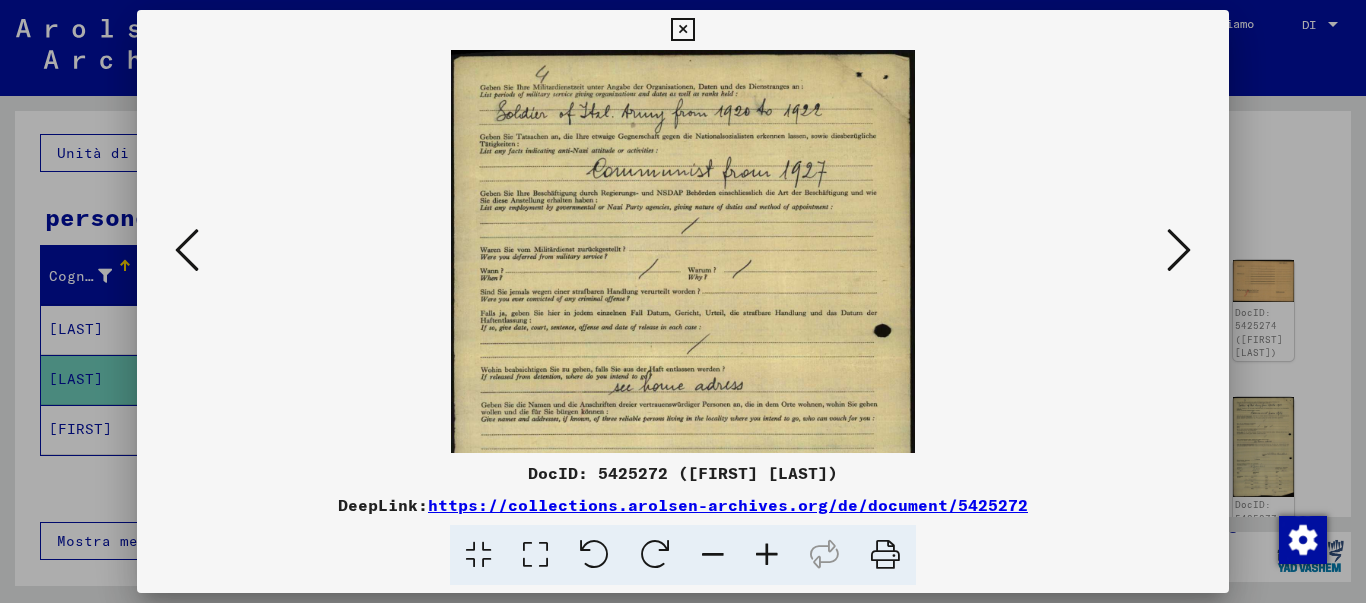 click at bounding box center (1179, 250) 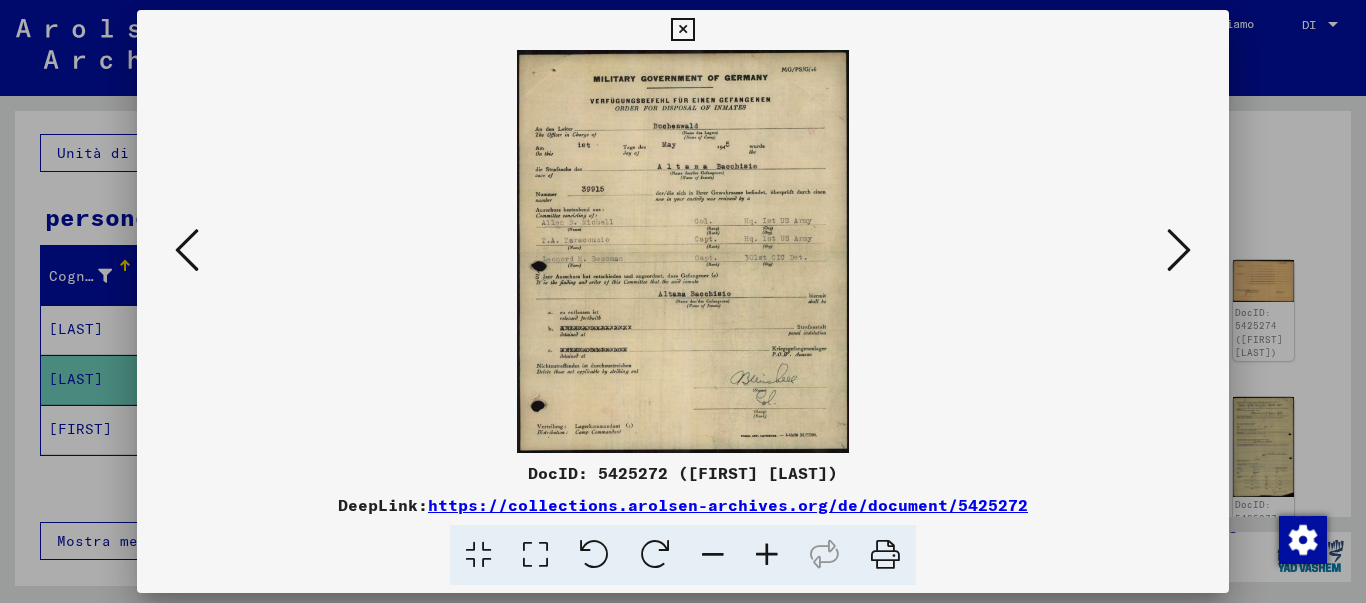 click at bounding box center (767, 555) 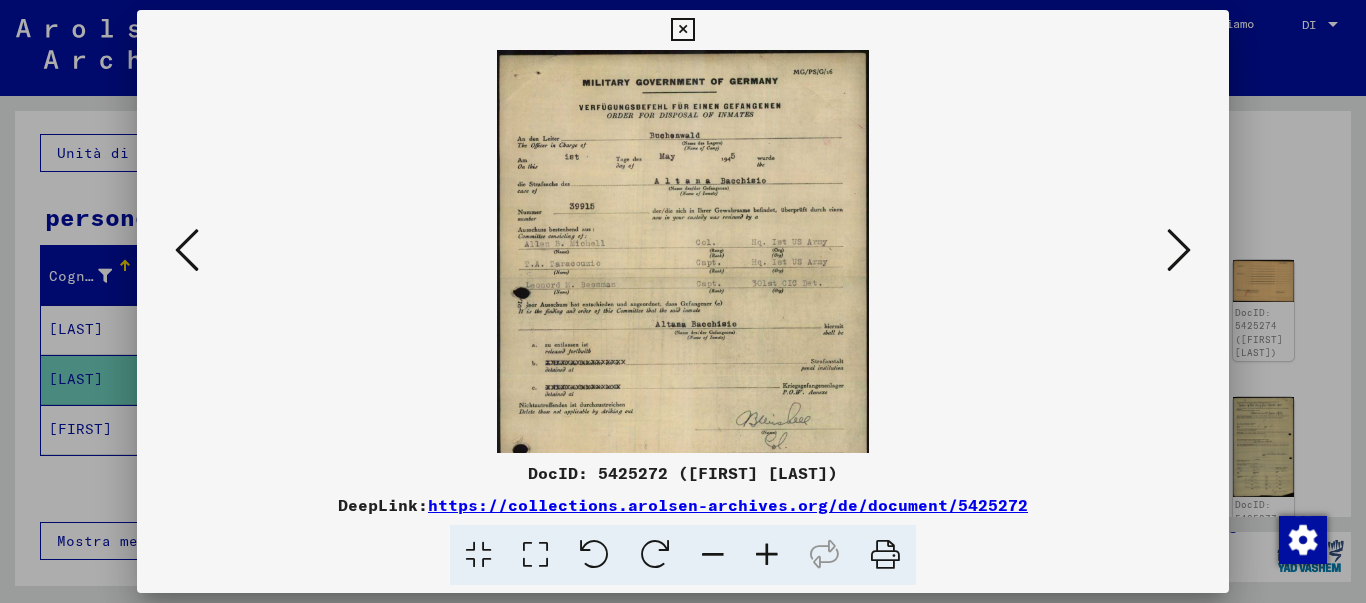 click at bounding box center [767, 555] 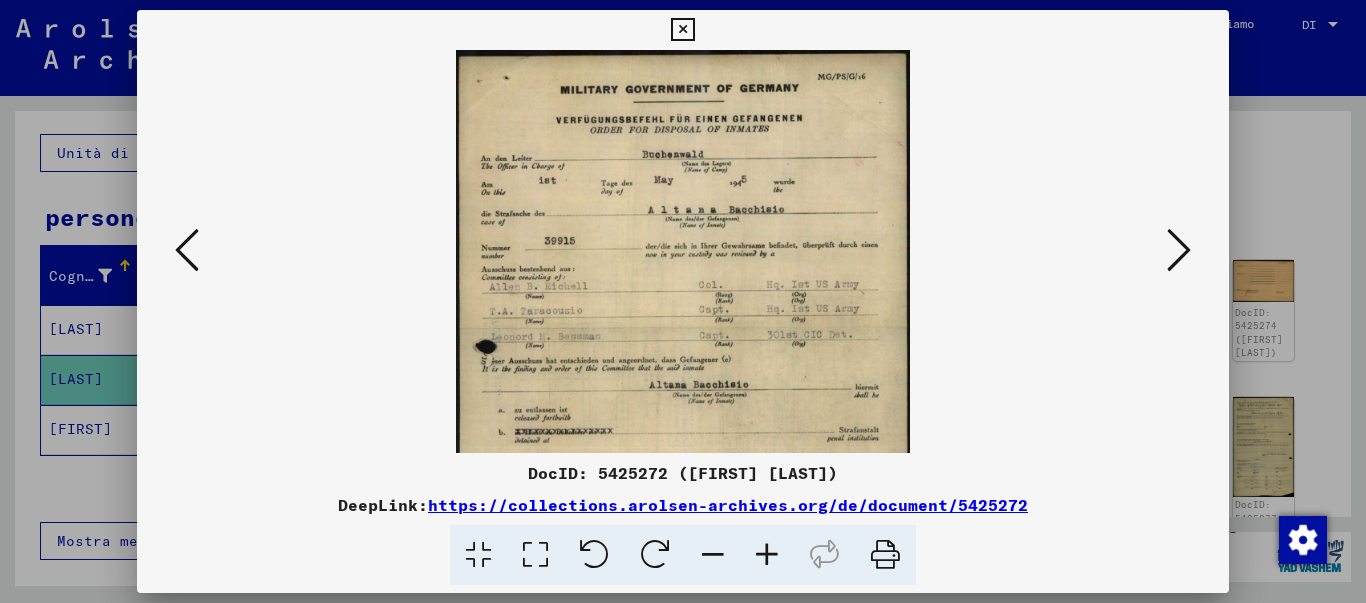 click at bounding box center (767, 555) 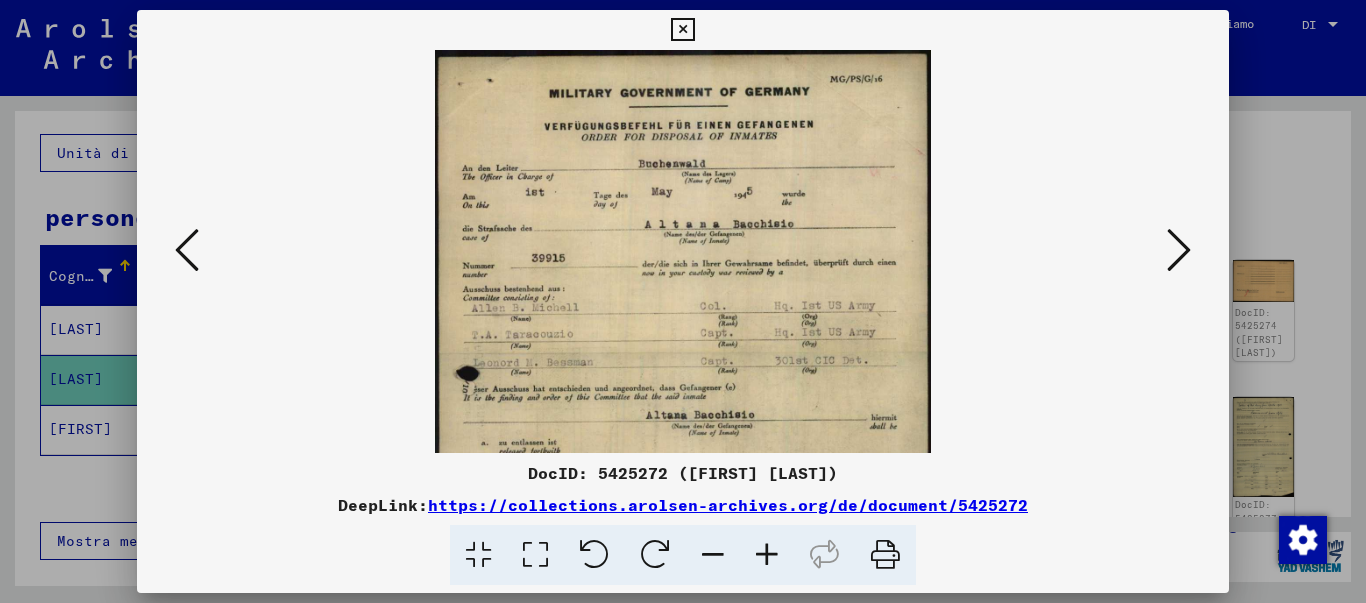 click at bounding box center (767, 555) 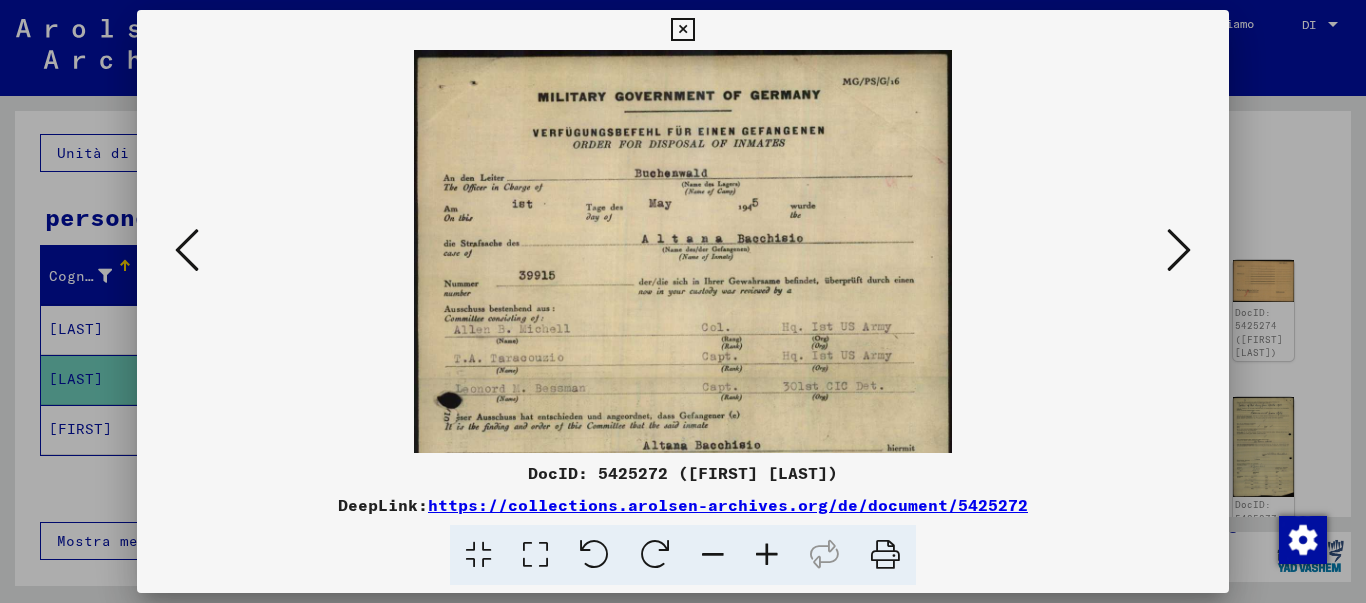 click at bounding box center [767, 555] 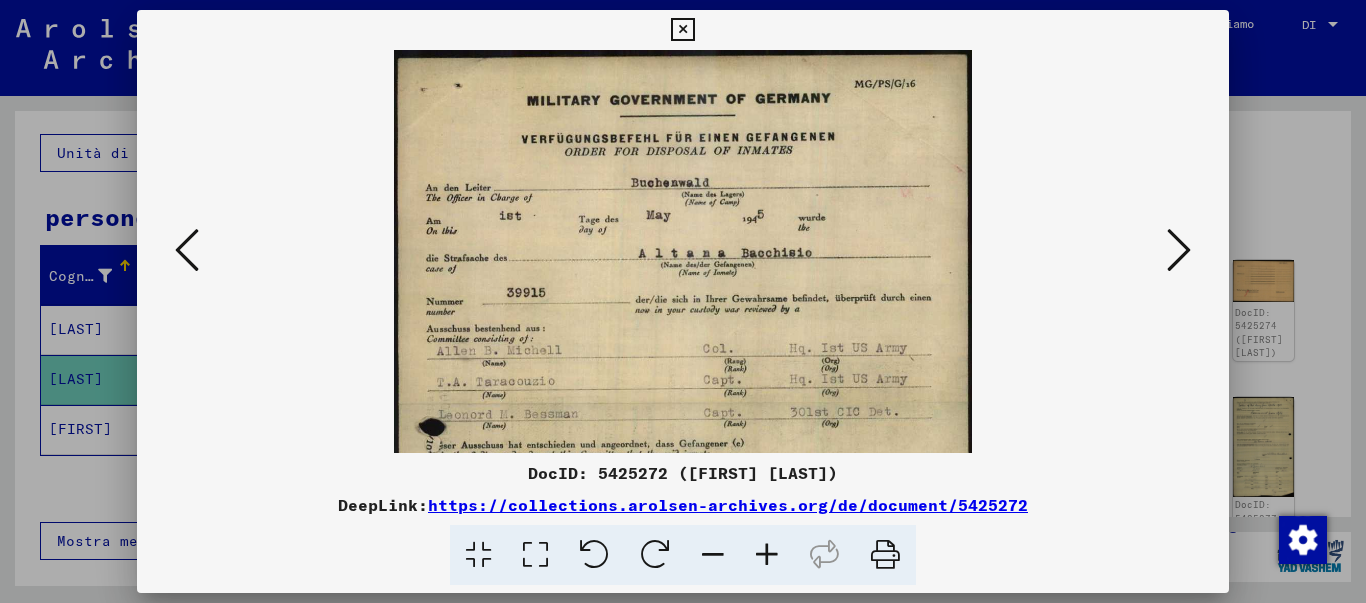 click at bounding box center (1179, 250) 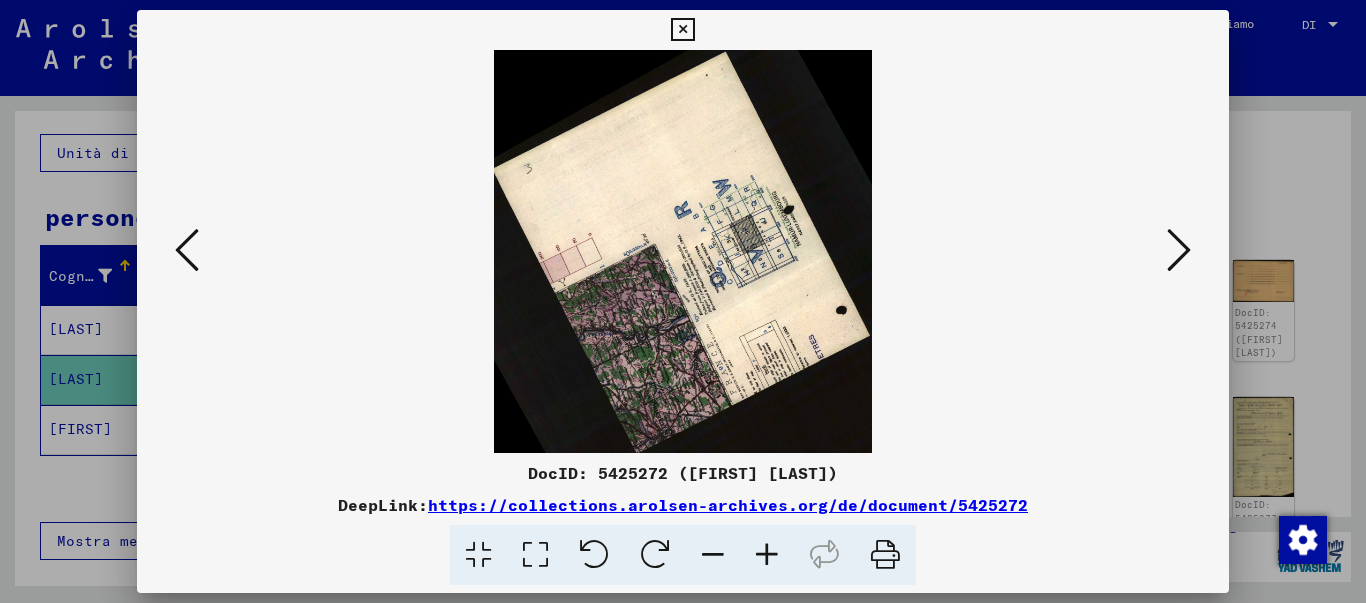 click at bounding box center (1179, 250) 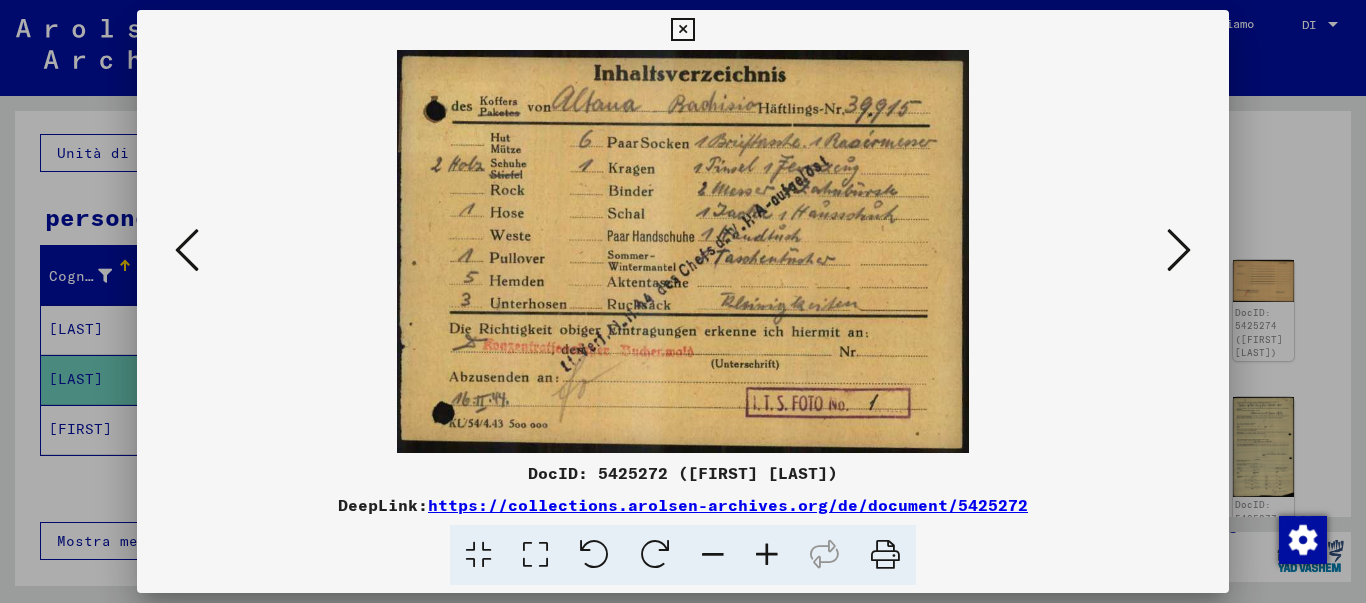 click at bounding box center (1179, 250) 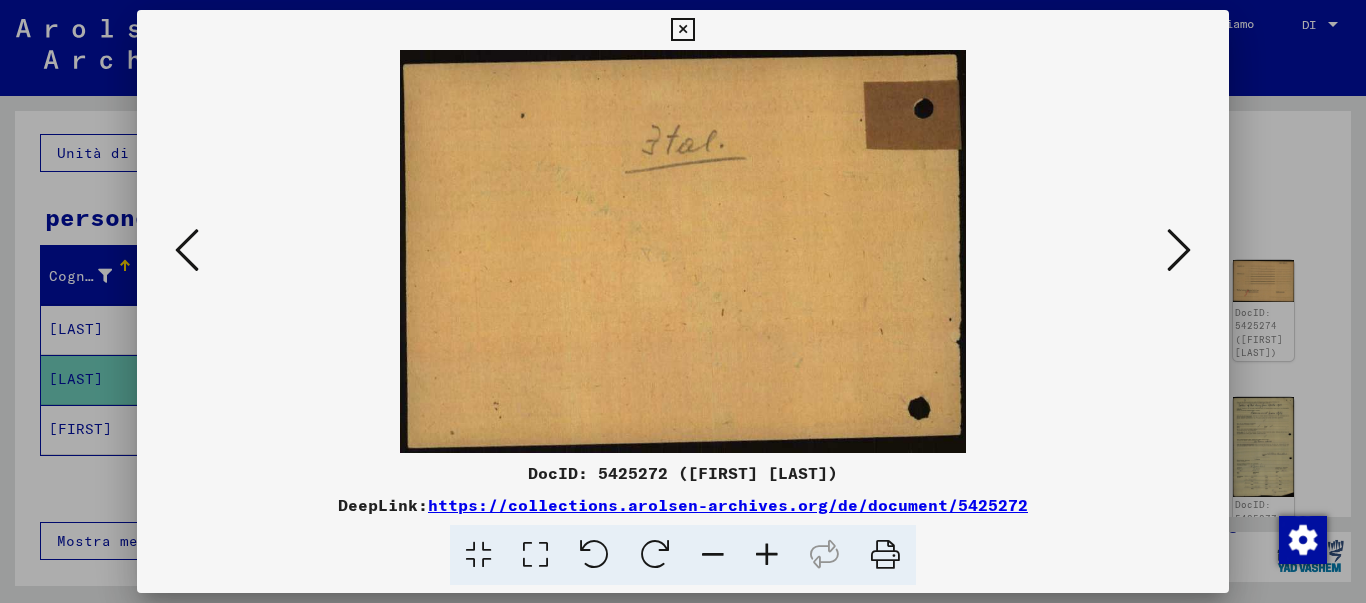 click at bounding box center (1179, 250) 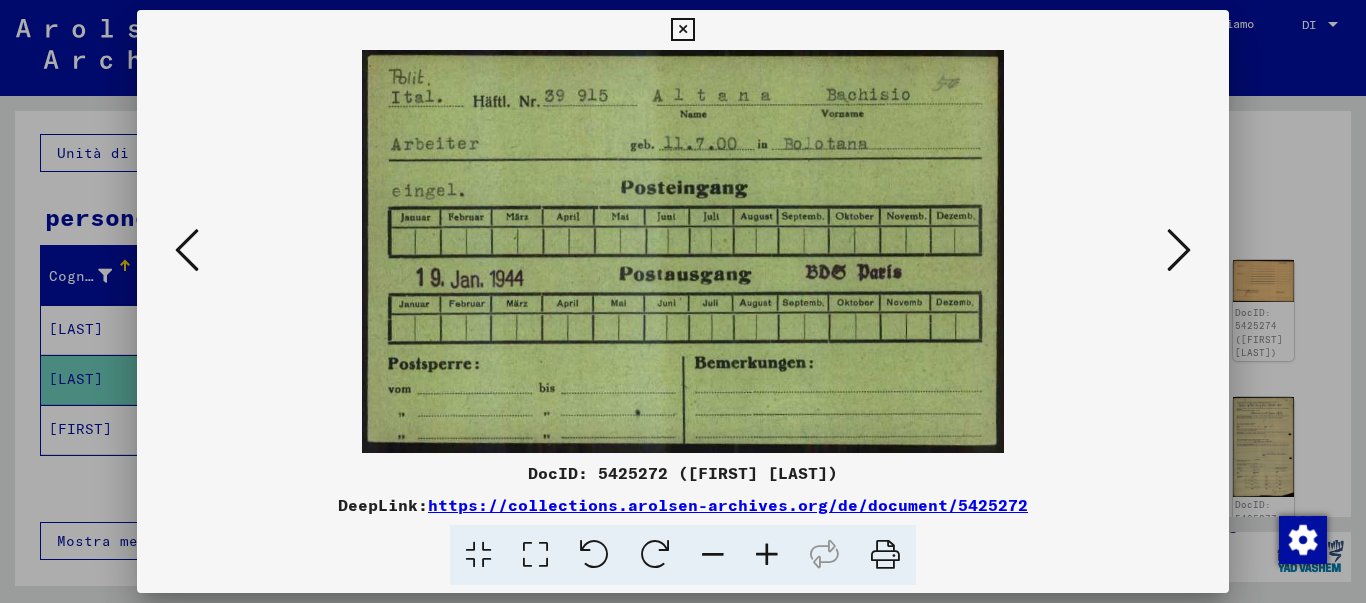 click at bounding box center [1179, 250] 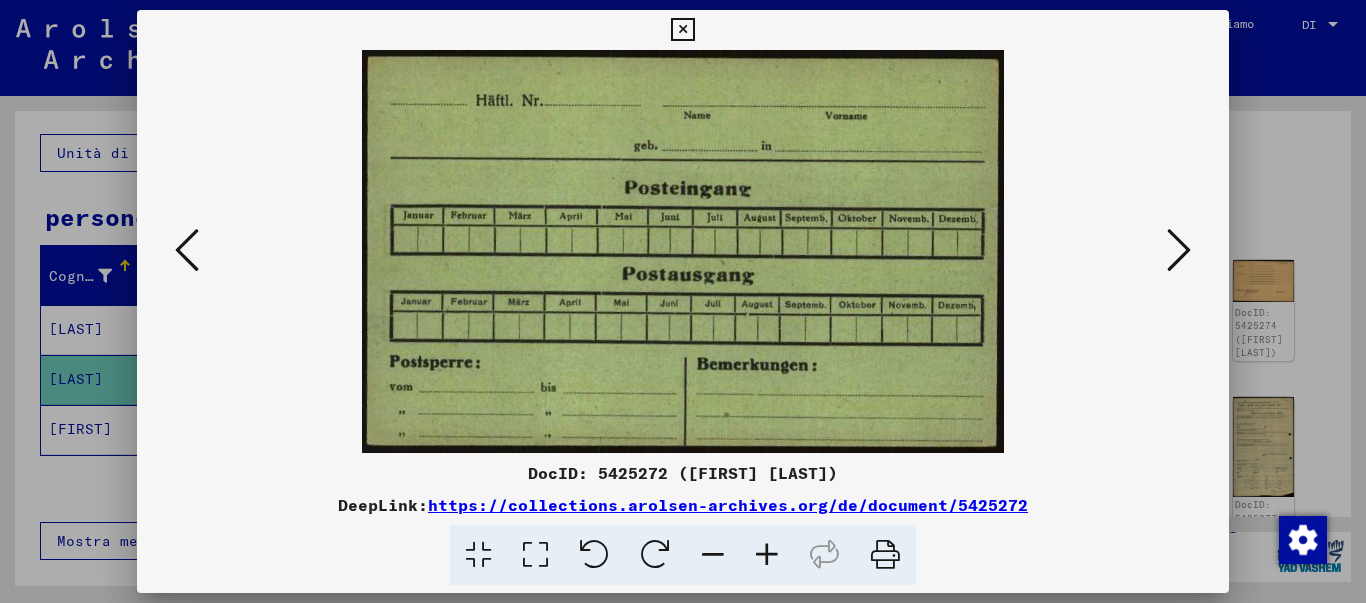 click at bounding box center [1179, 250] 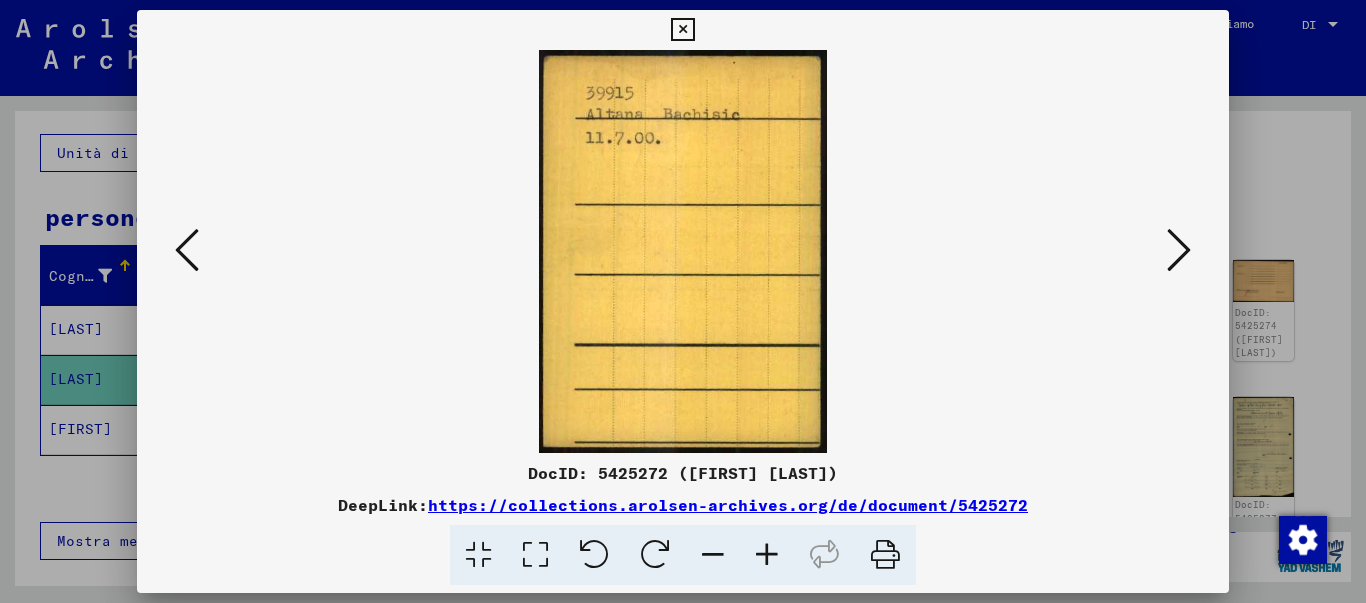 click at bounding box center [1179, 250] 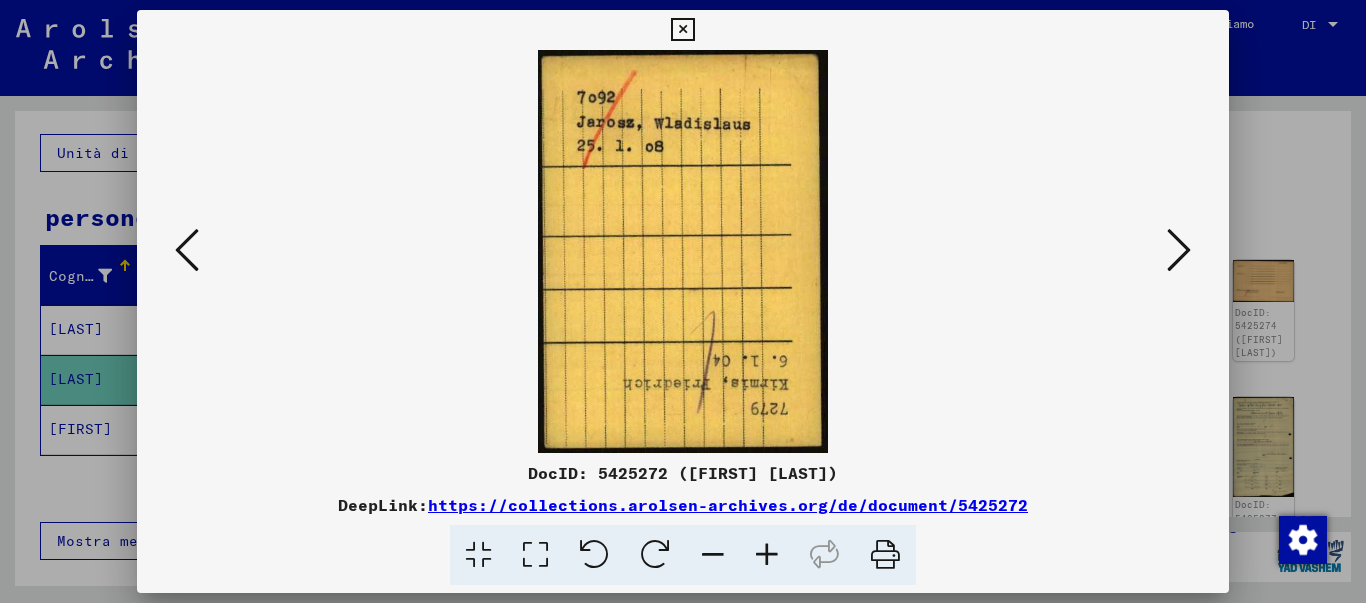 click at bounding box center (1179, 250) 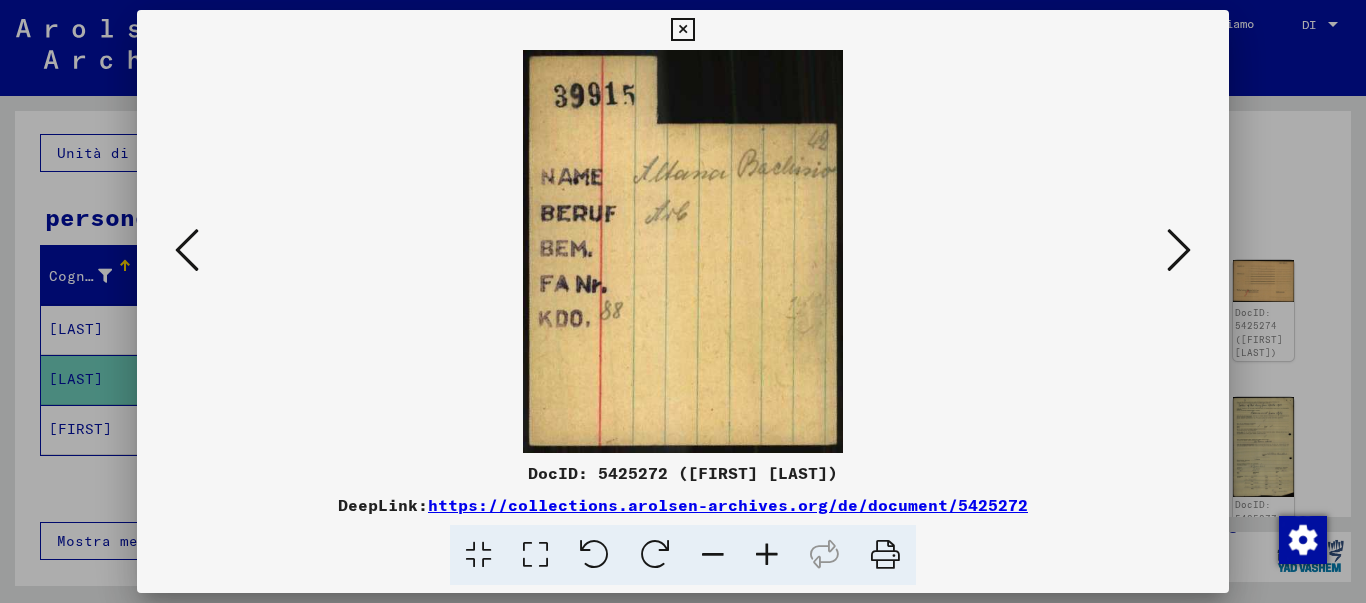 click at bounding box center [1179, 250] 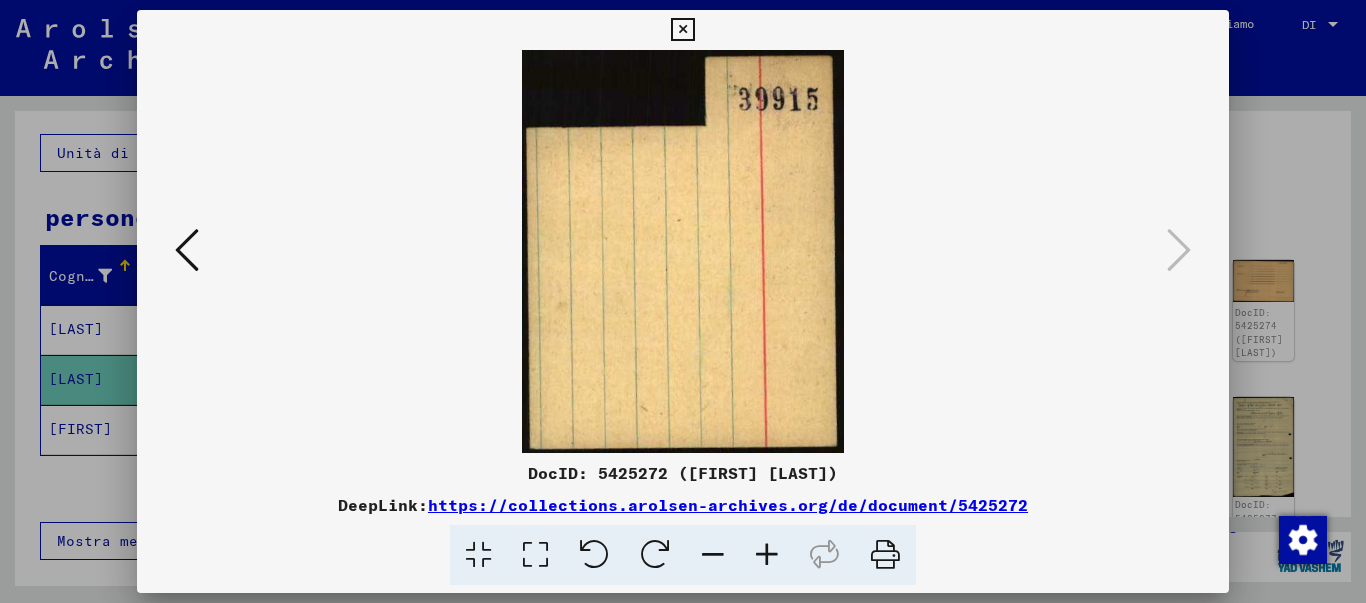 click at bounding box center [1179, 250] 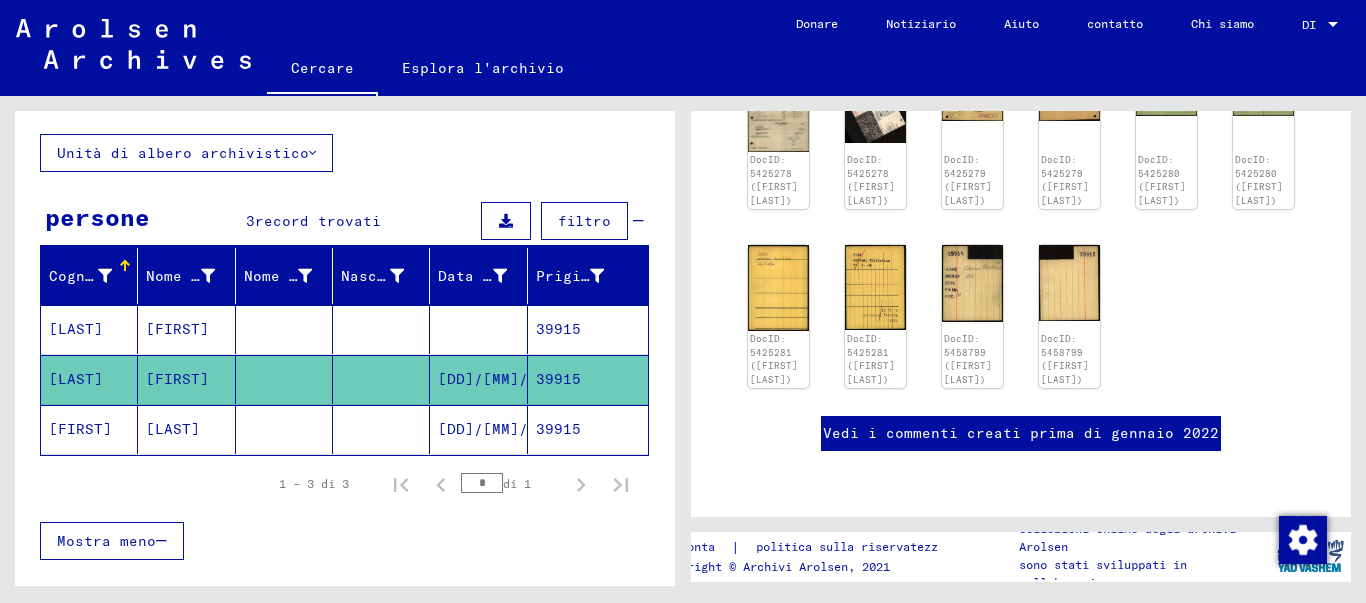 scroll, scrollTop: 900, scrollLeft: 0, axis: vertical 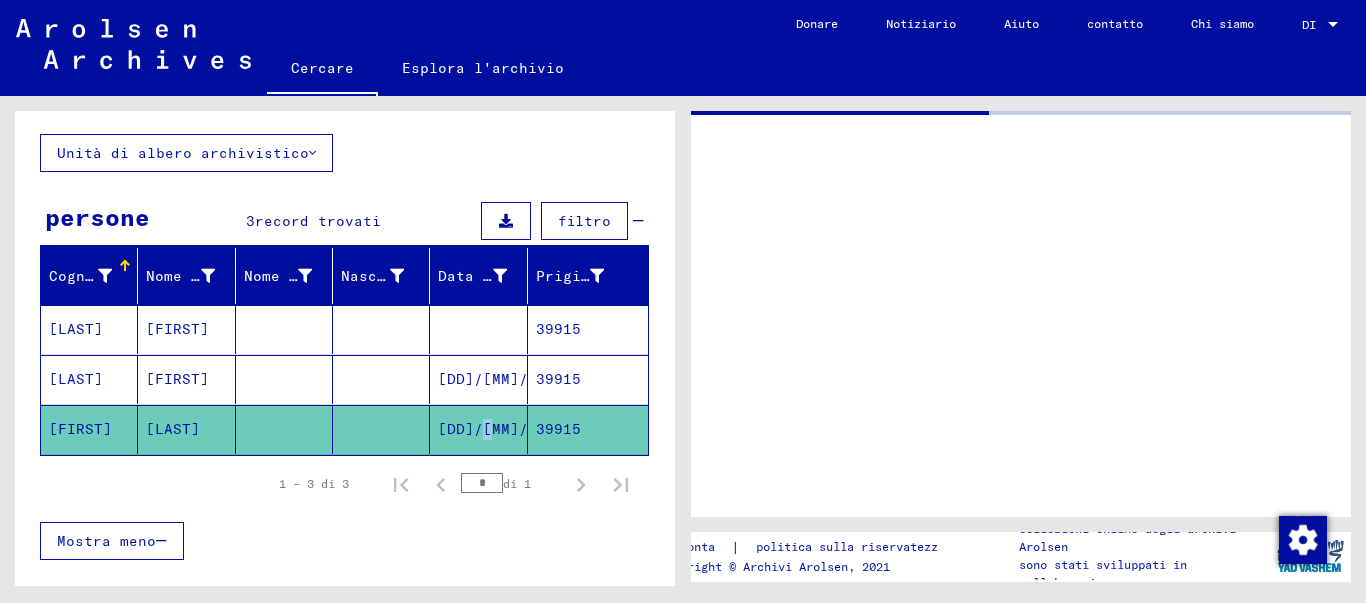 click on "[DD]/[MM]/[YYYY]" 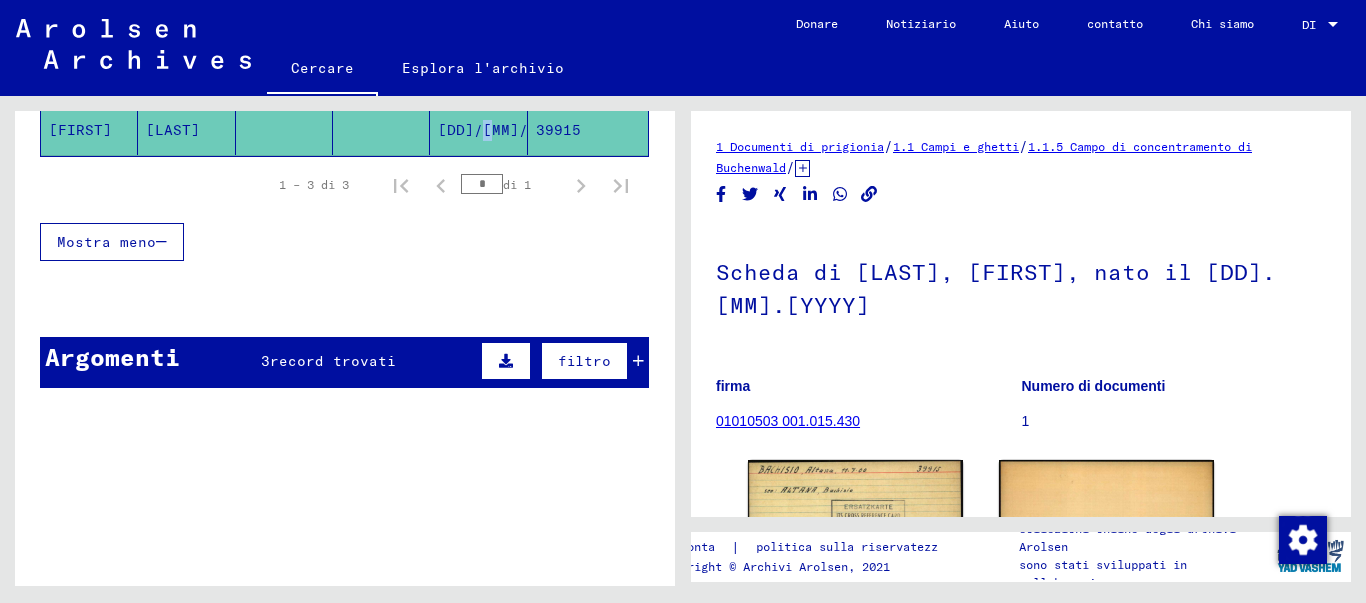 scroll, scrollTop: 400, scrollLeft: 0, axis: vertical 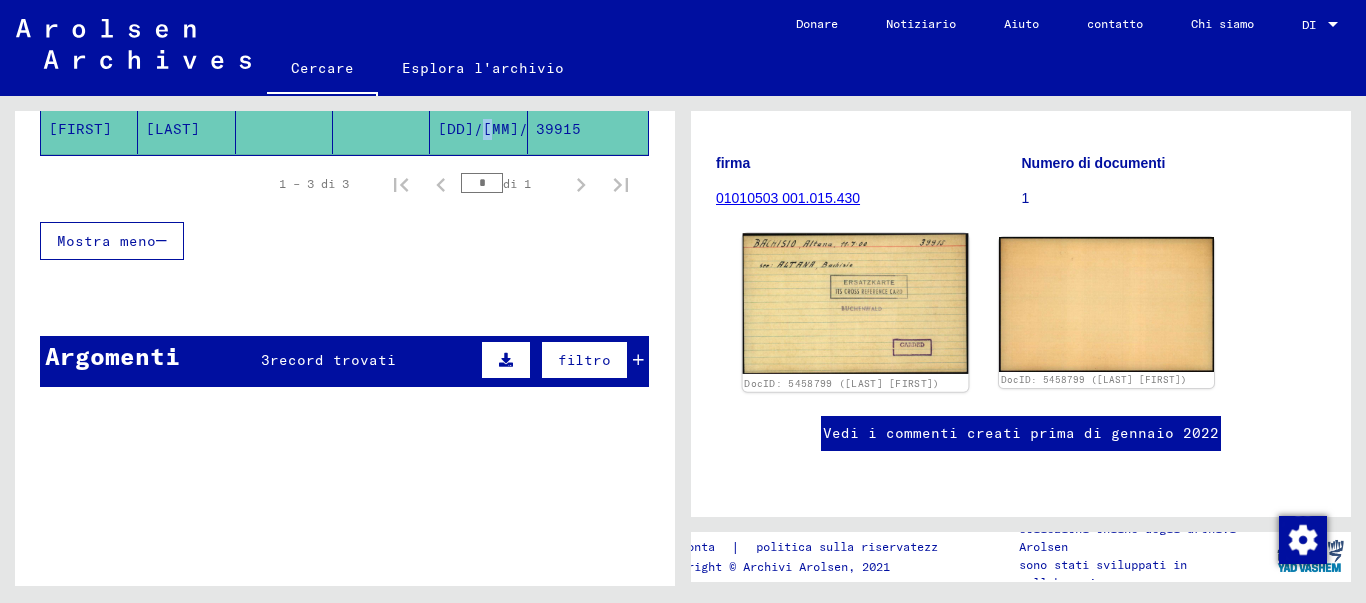 click 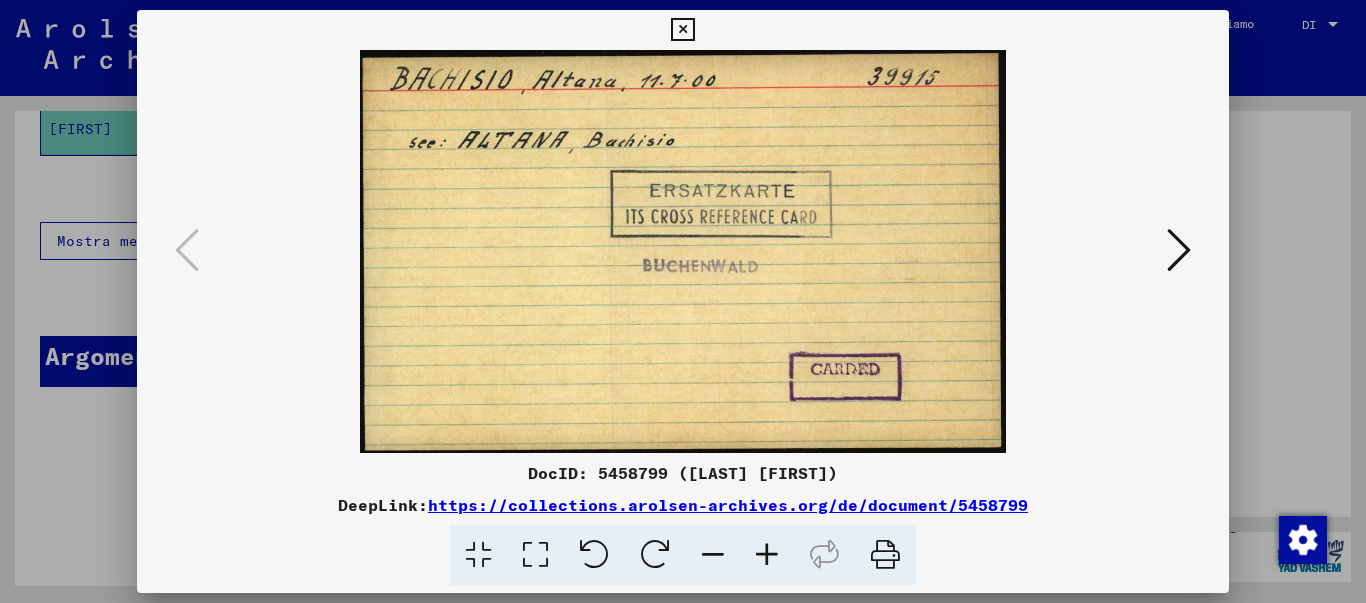 click at bounding box center [1179, 250] 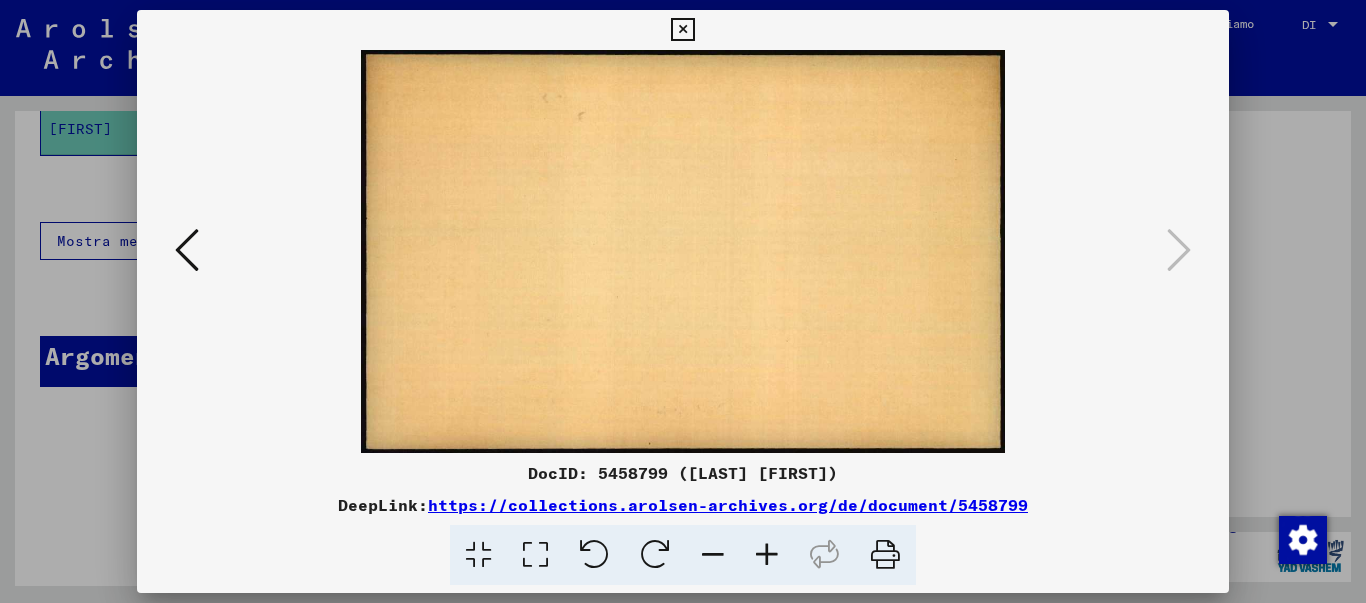 click at bounding box center (187, 250) 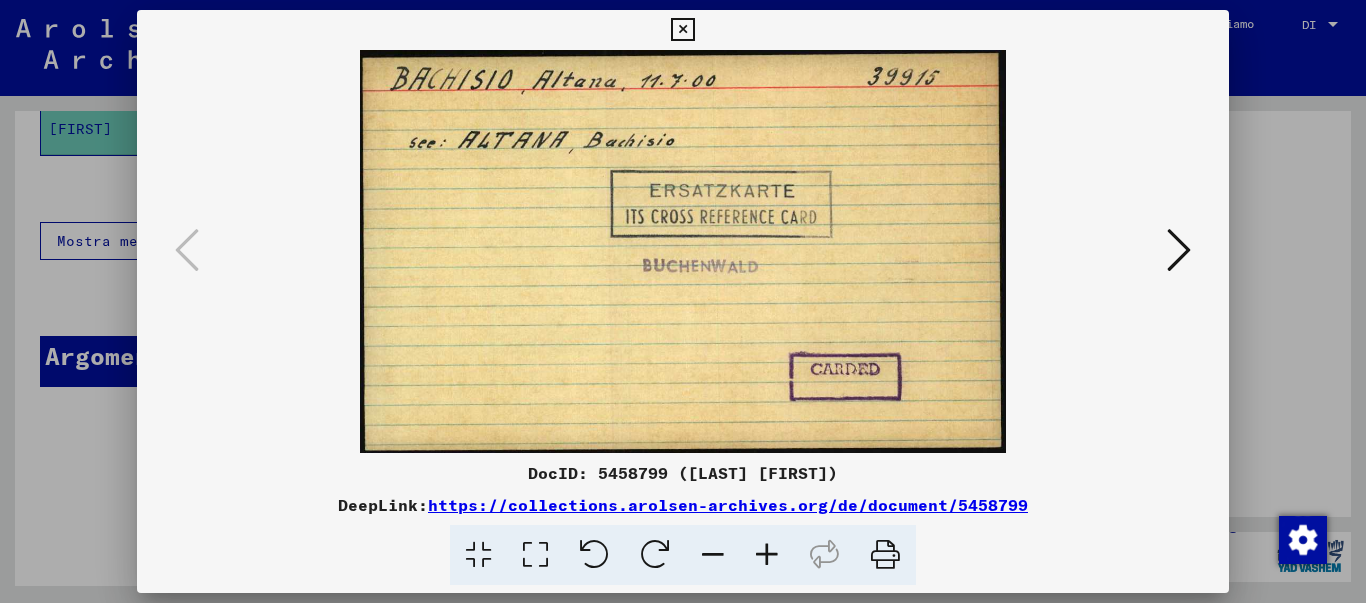 click at bounding box center [682, 30] 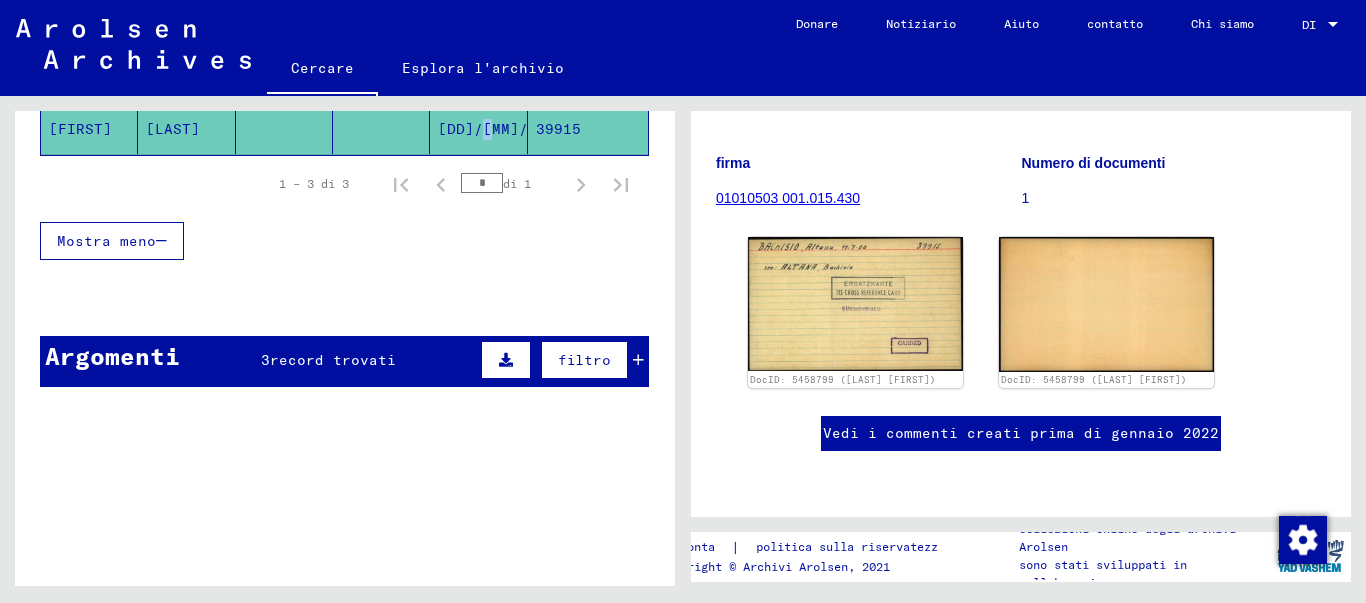 scroll, scrollTop: 300, scrollLeft: 0, axis: vertical 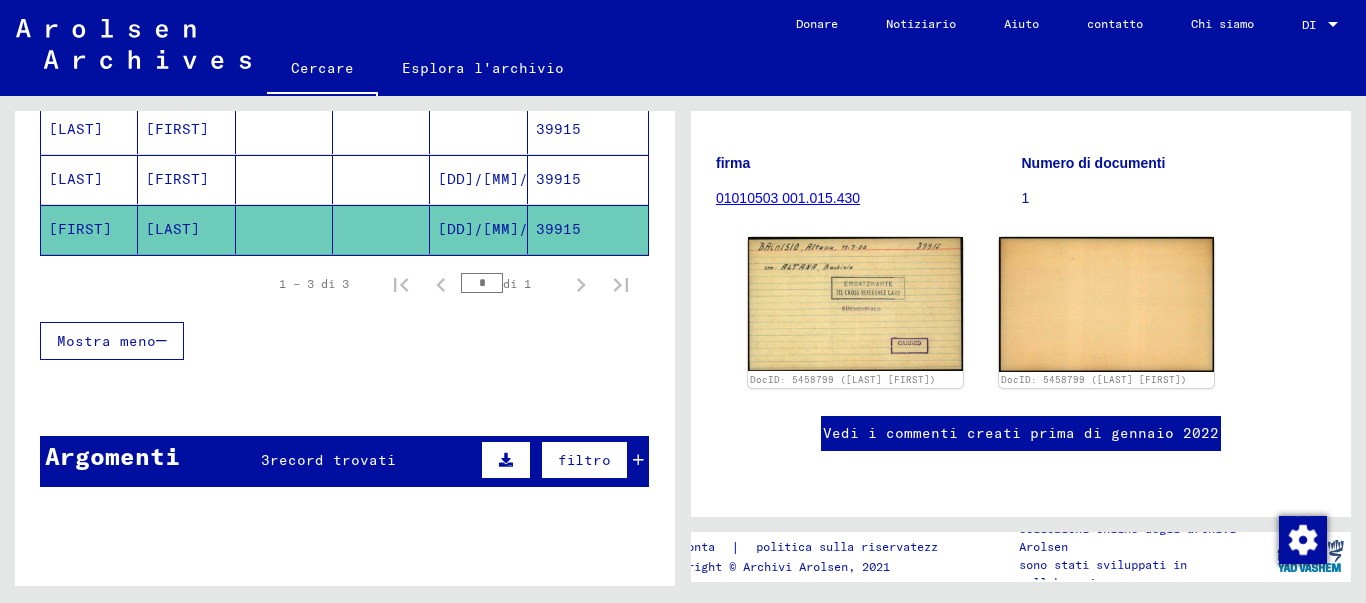 click on "[DD]/[MM]/[YYYY]" at bounding box center (510, 229) 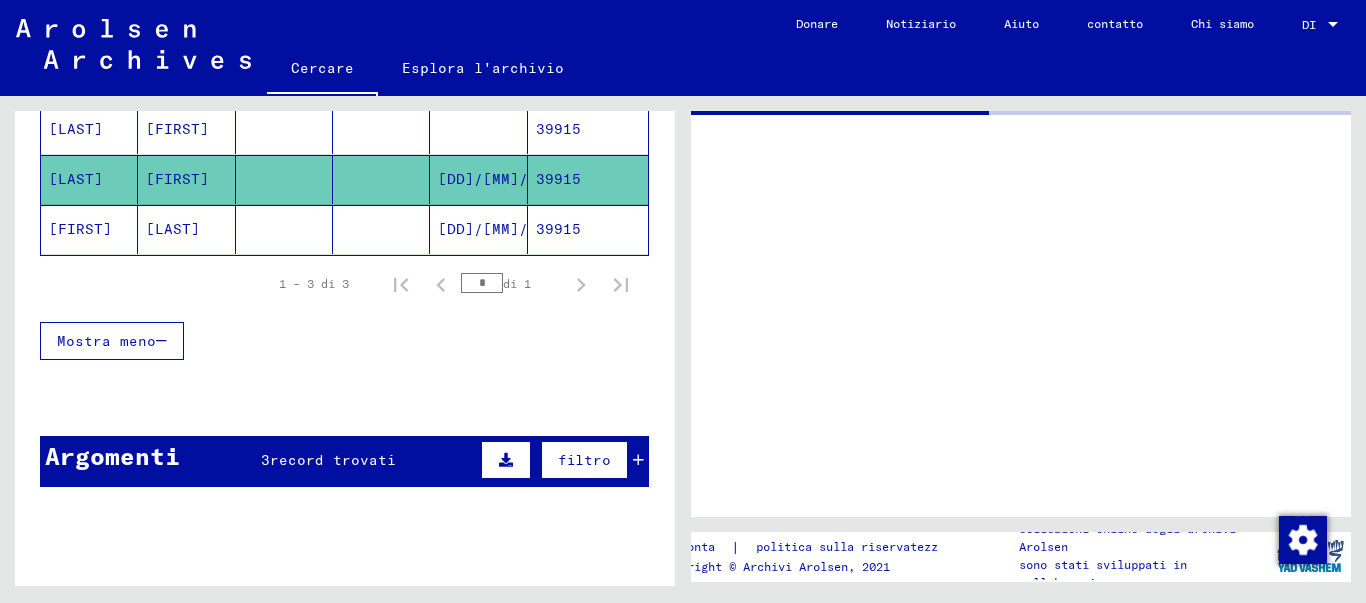 click on "[DD]/[MM]/[YYYY]" 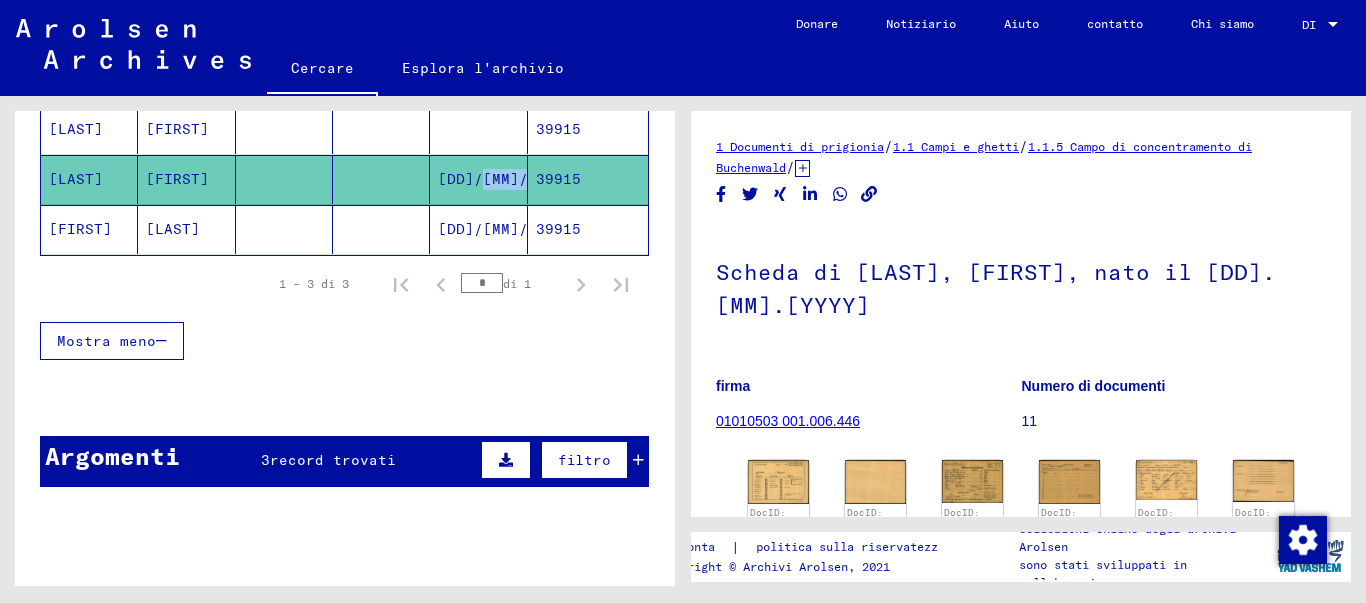 scroll, scrollTop: 300, scrollLeft: 0, axis: vertical 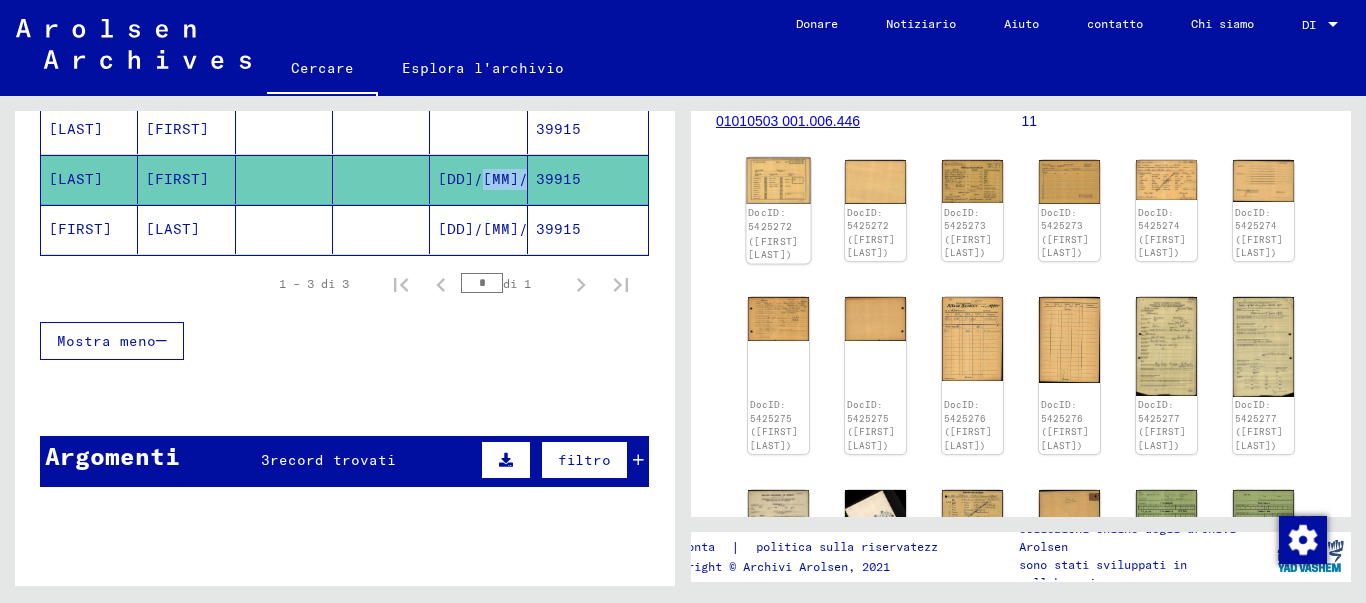 click 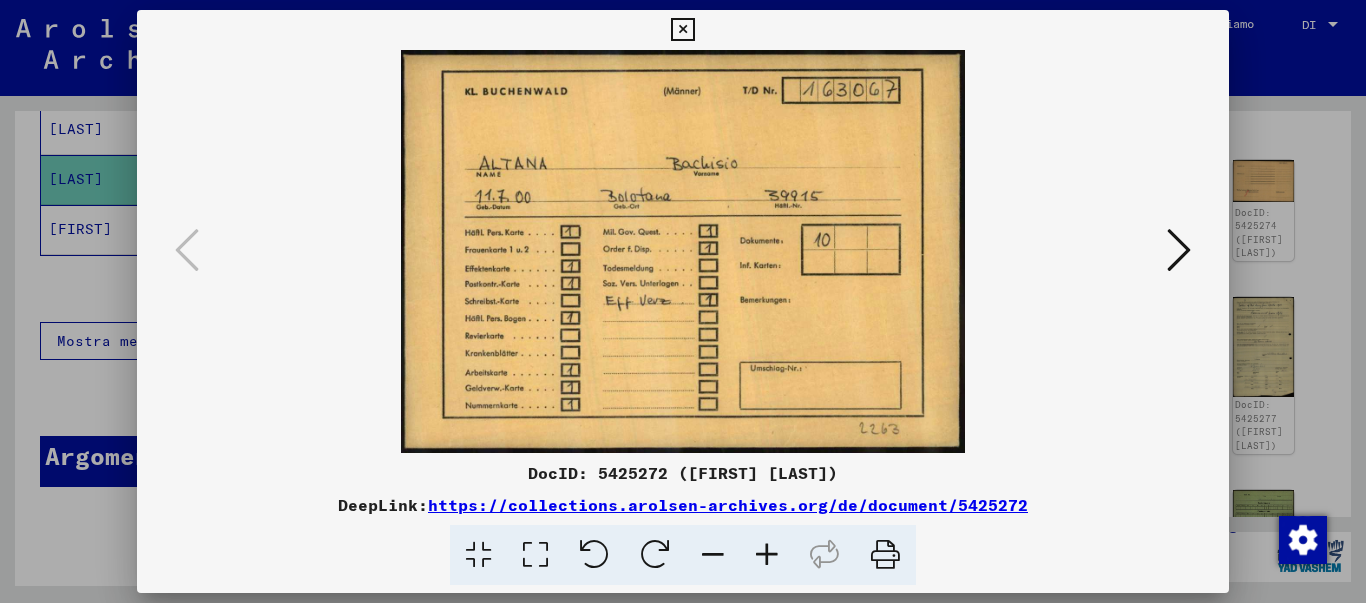 click at bounding box center [1179, 250] 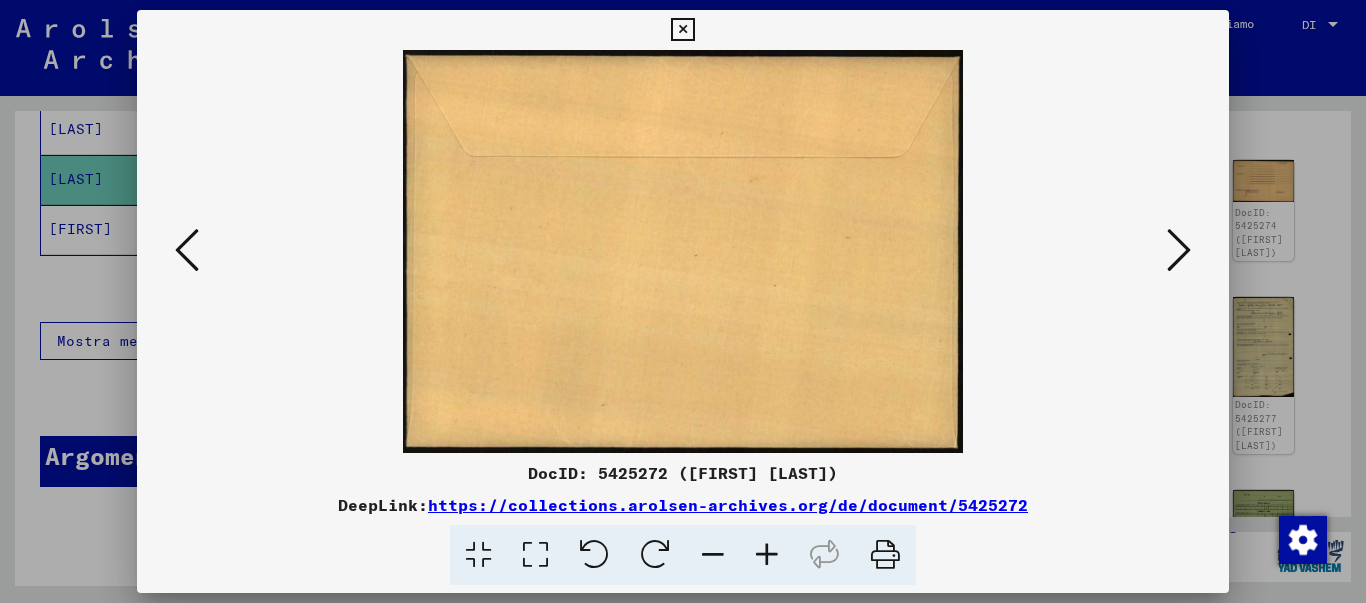 click at bounding box center (1179, 250) 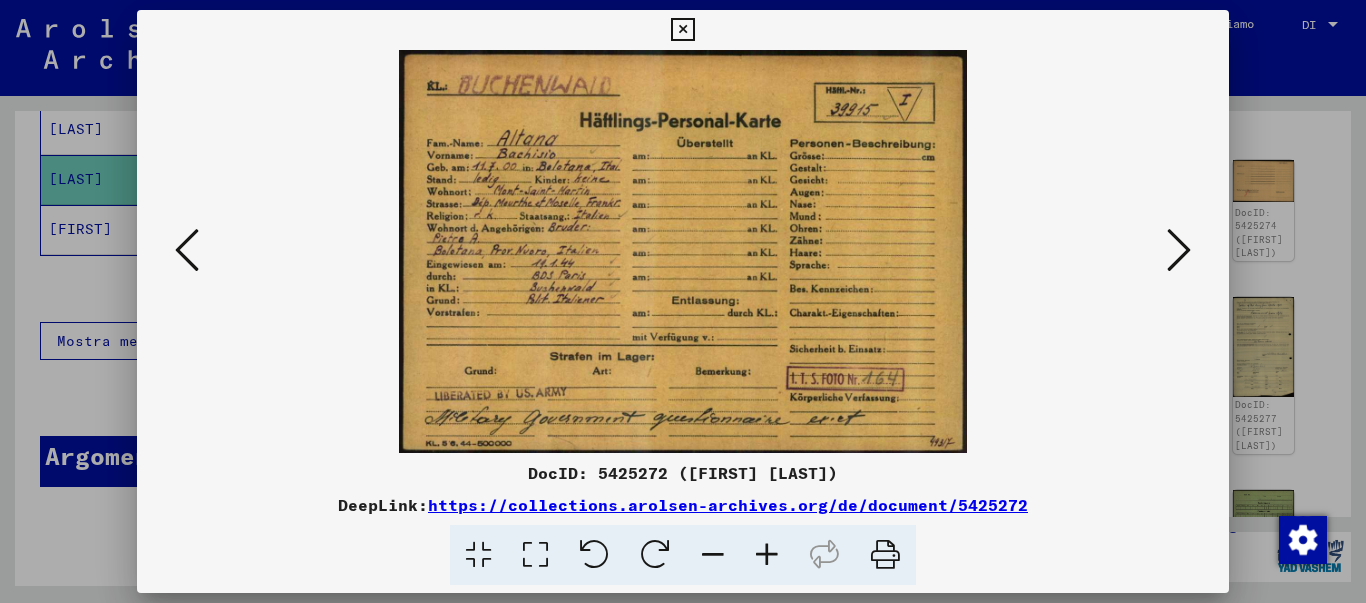click at bounding box center [767, 555] 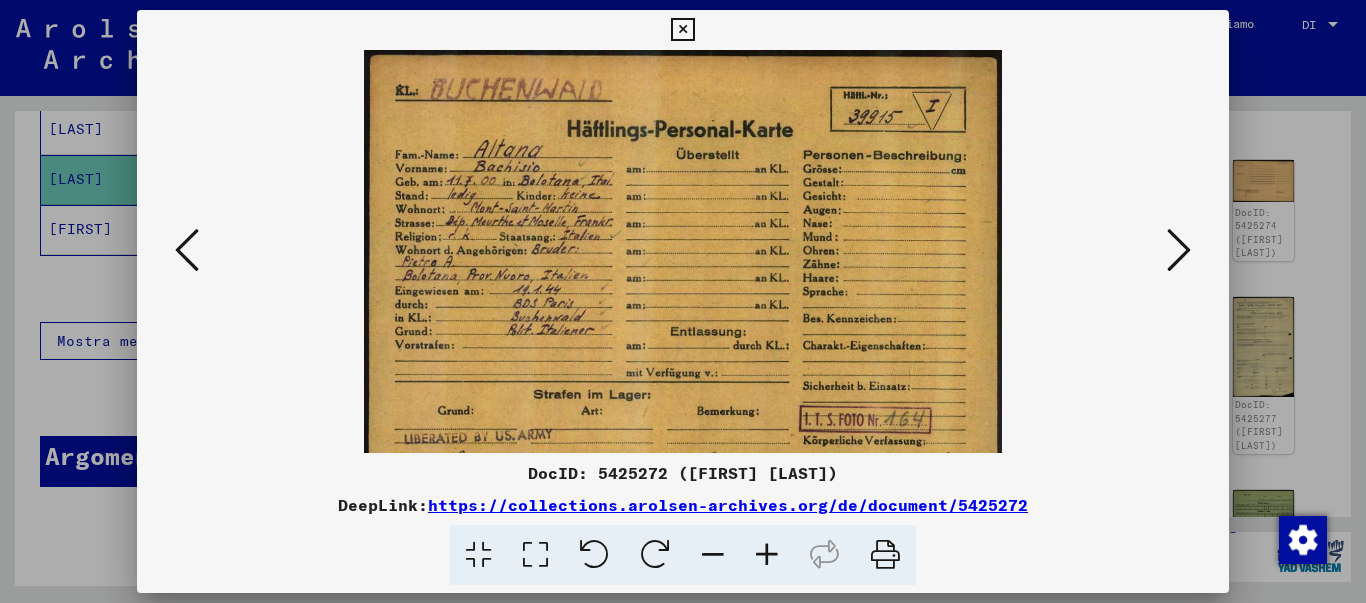 click at bounding box center (767, 555) 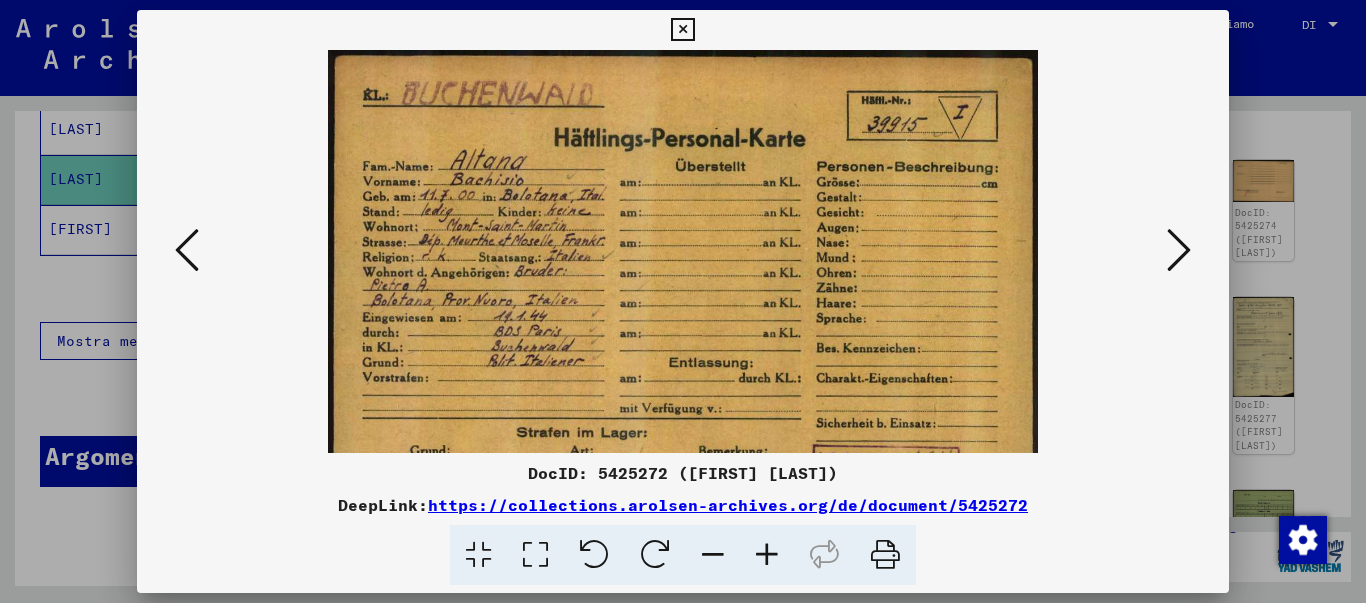 click at bounding box center [767, 555] 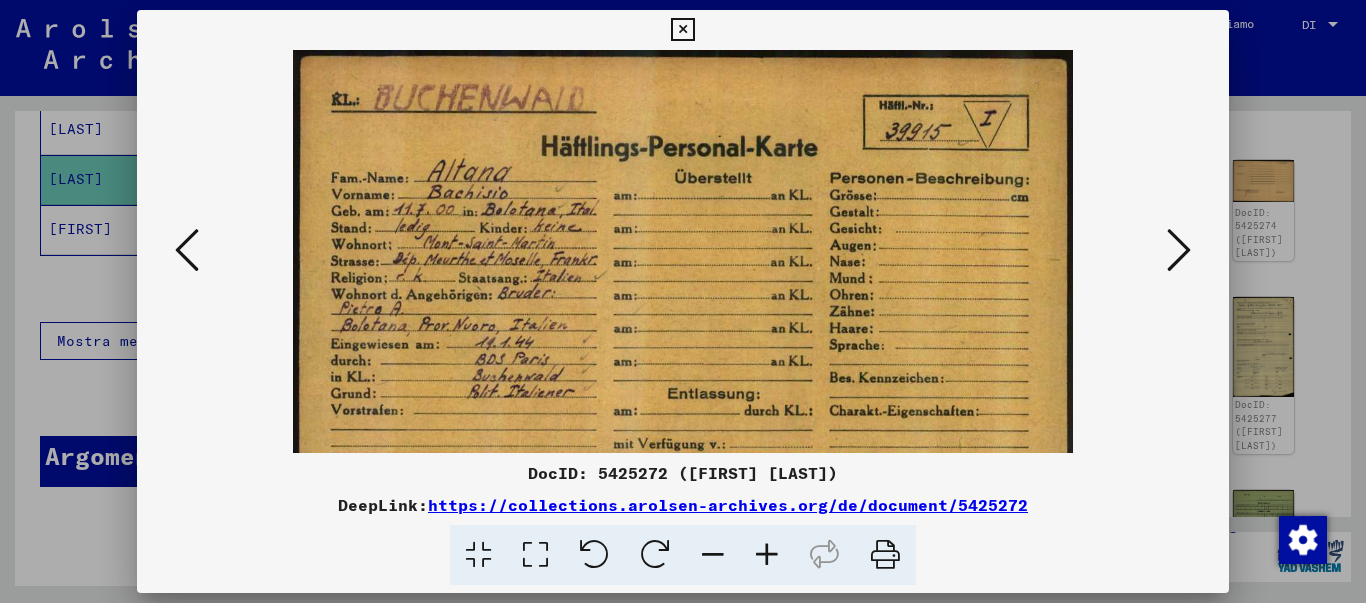 click at bounding box center [767, 555] 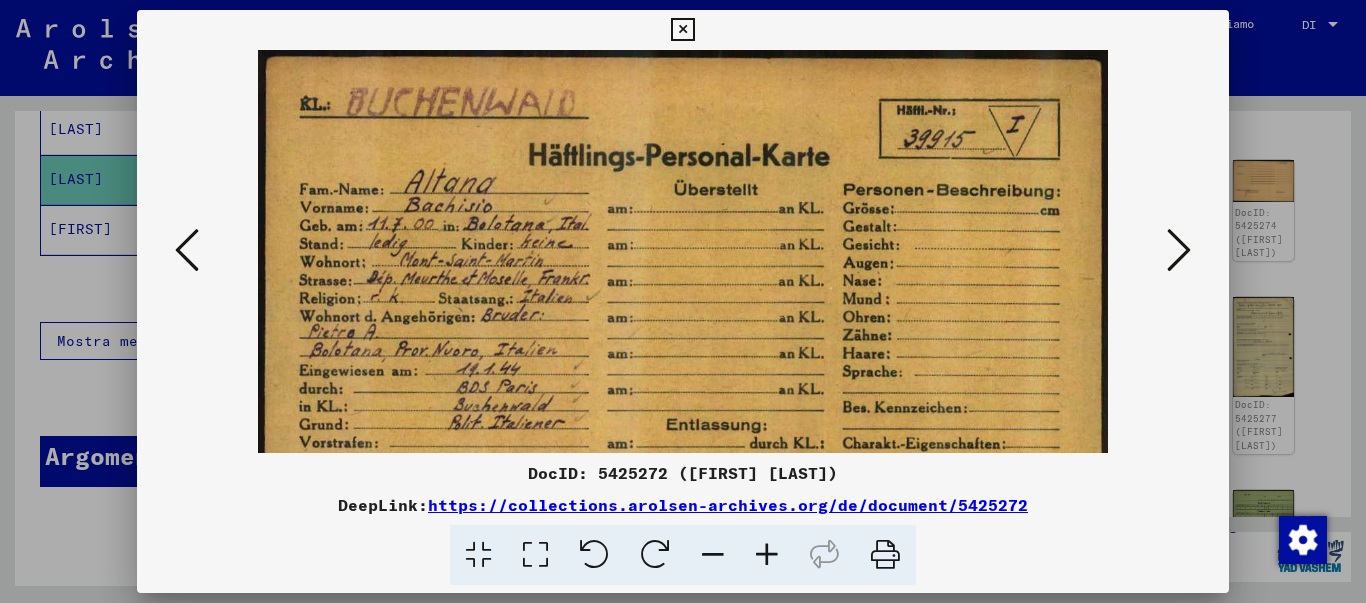 click at bounding box center (1179, 250) 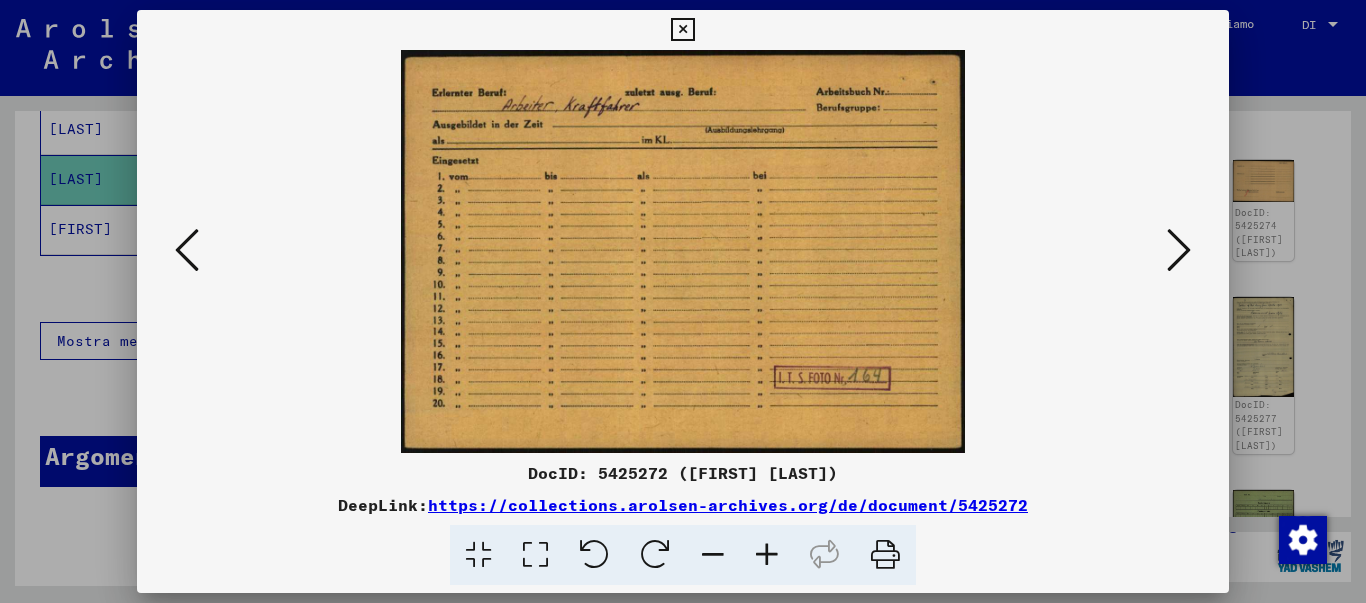 click at bounding box center [1179, 250] 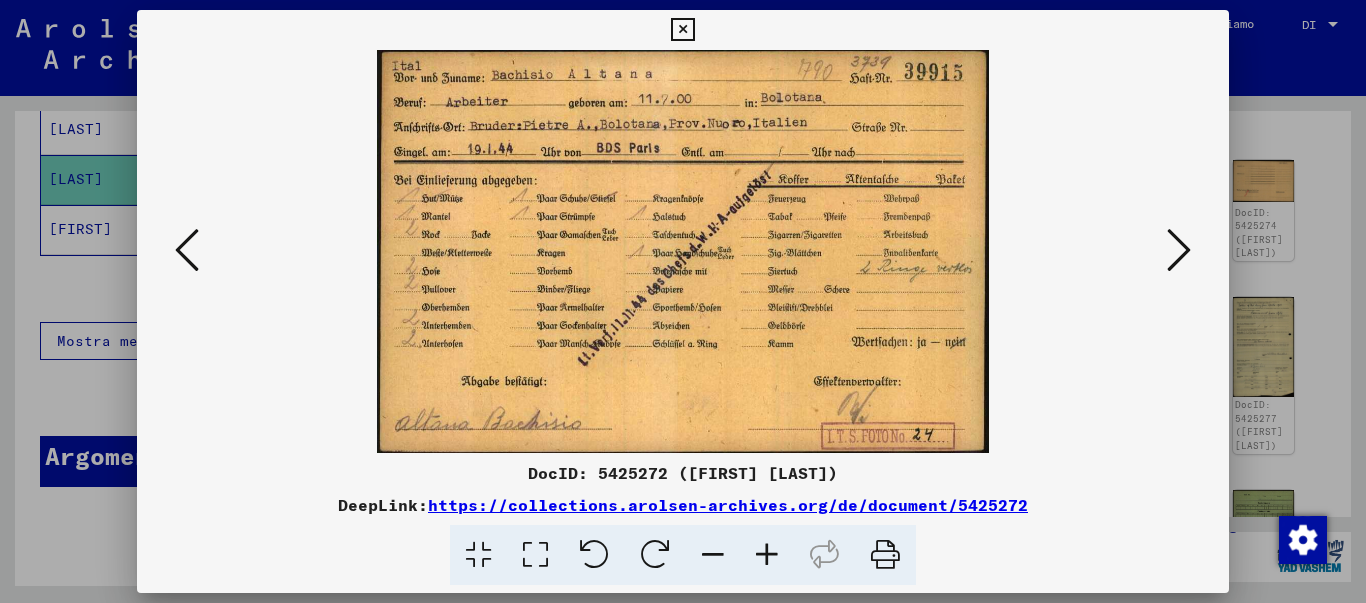 click at bounding box center (1179, 250) 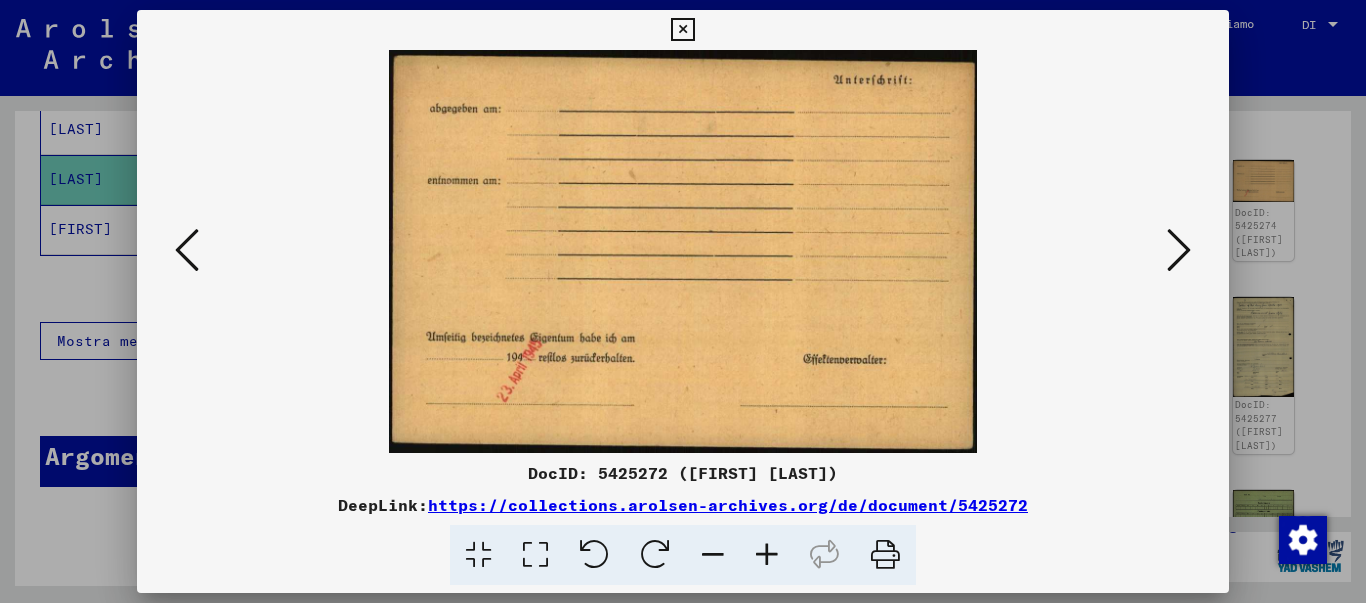 click at bounding box center (1179, 250) 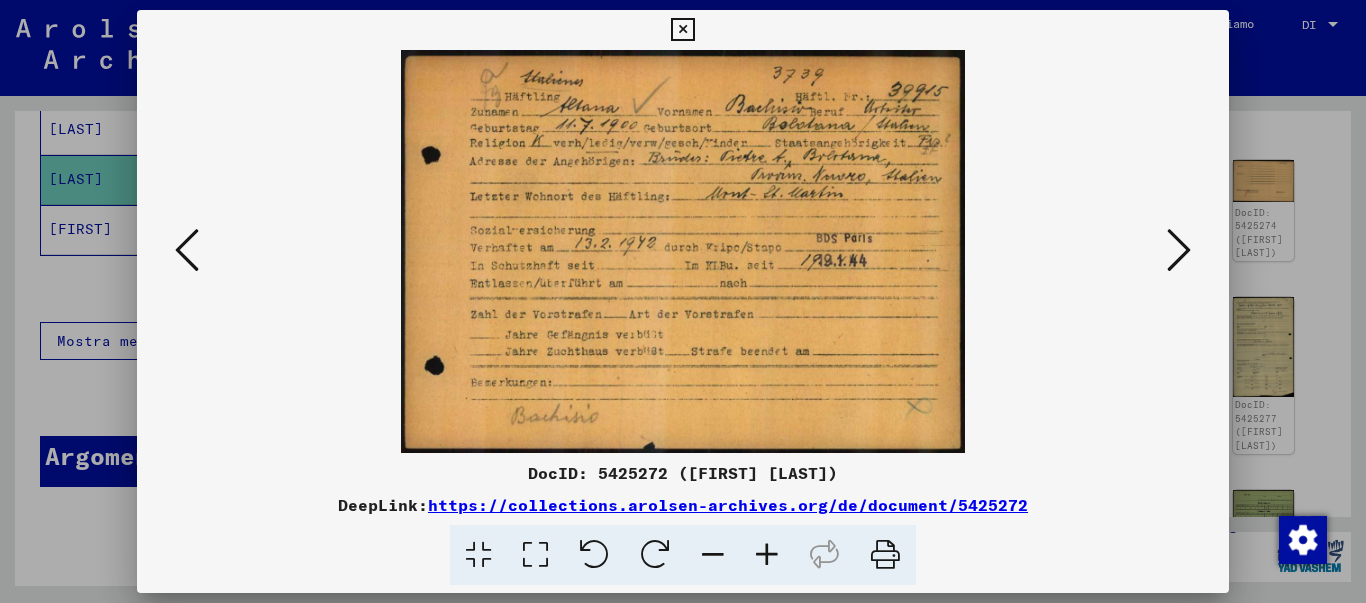 click at bounding box center [682, 30] 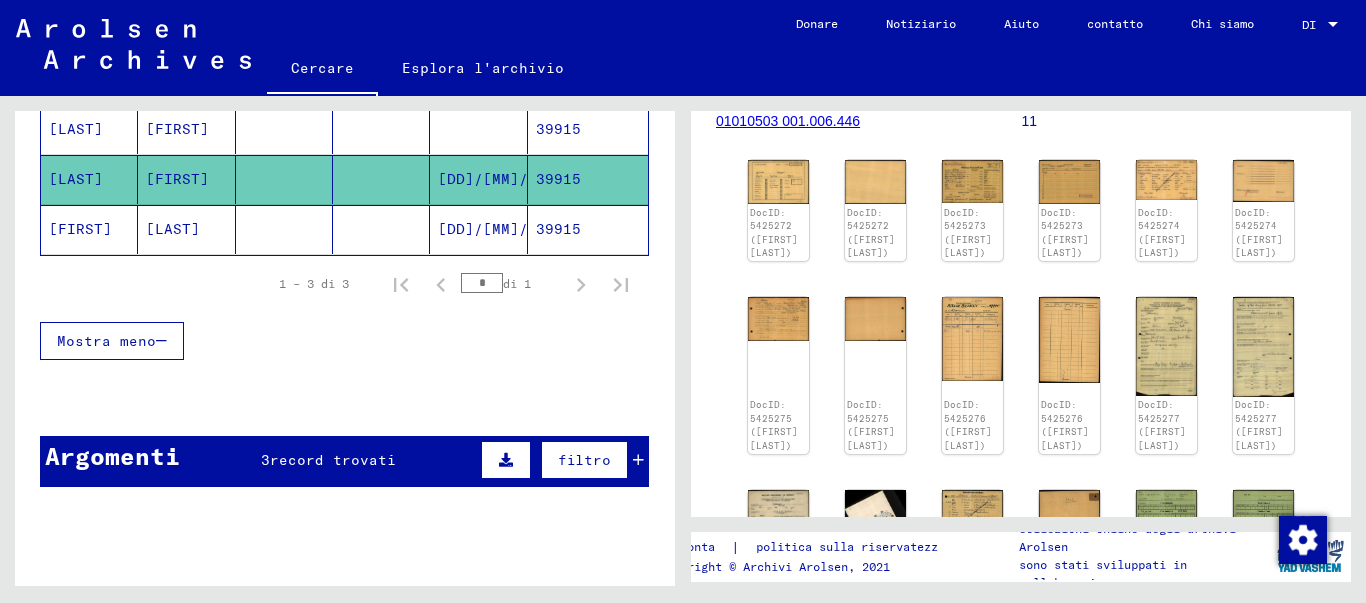 scroll, scrollTop: 0, scrollLeft: 0, axis: both 